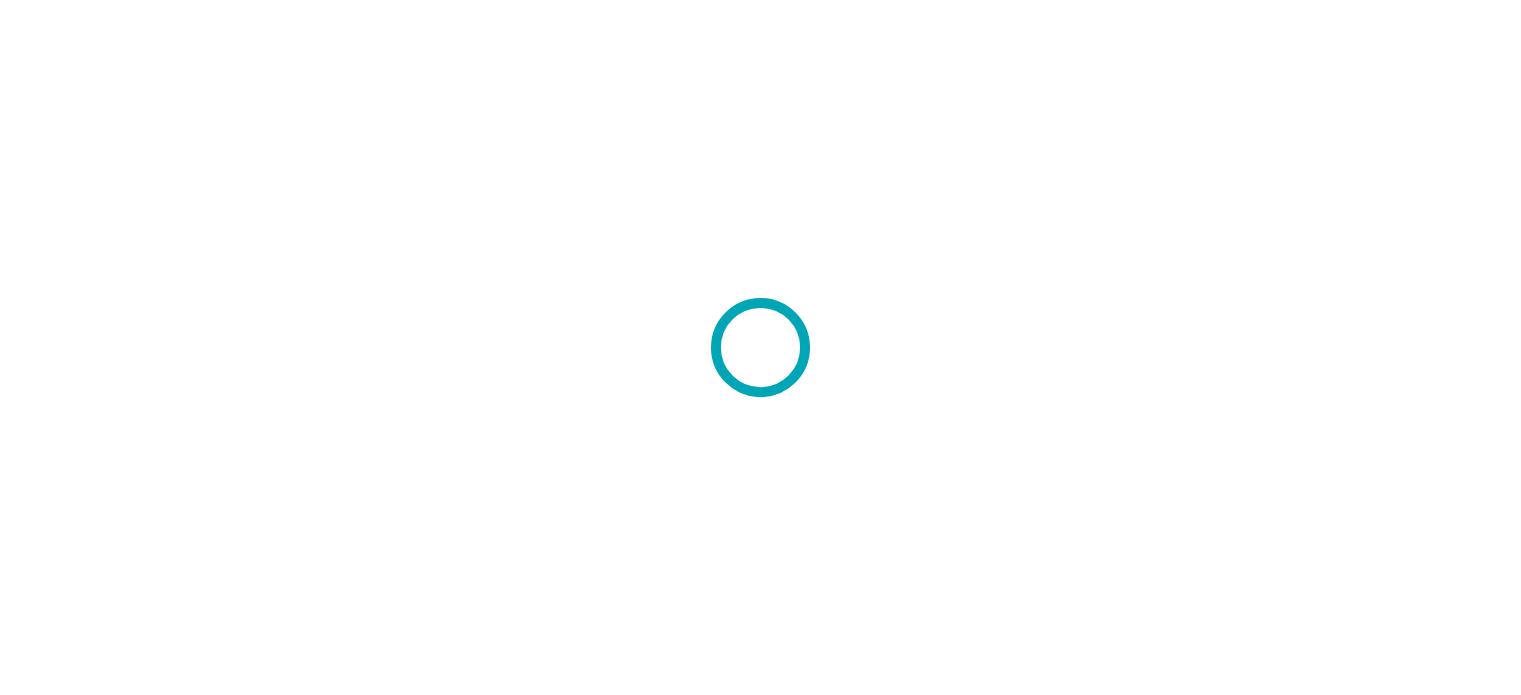 scroll, scrollTop: 0, scrollLeft: 0, axis: both 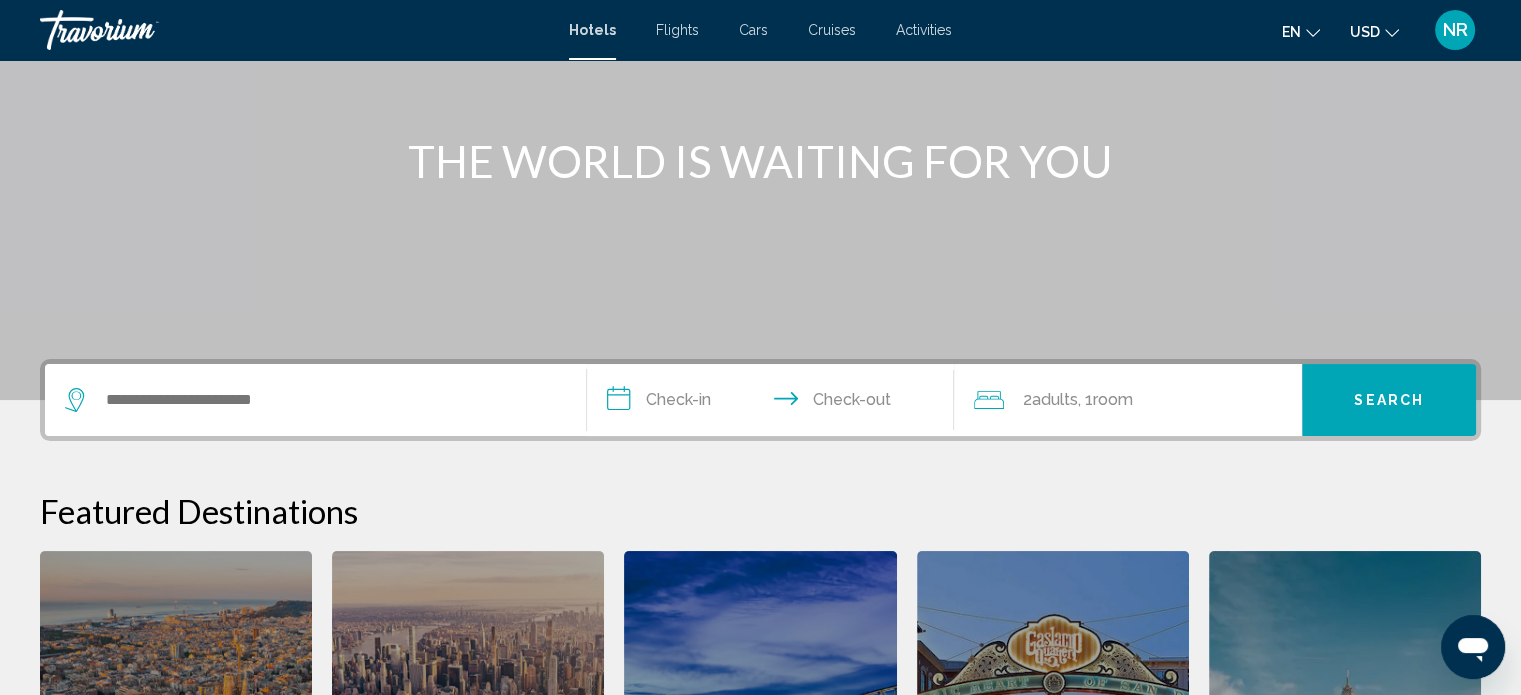 click on "NR" at bounding box center (1455, 30) 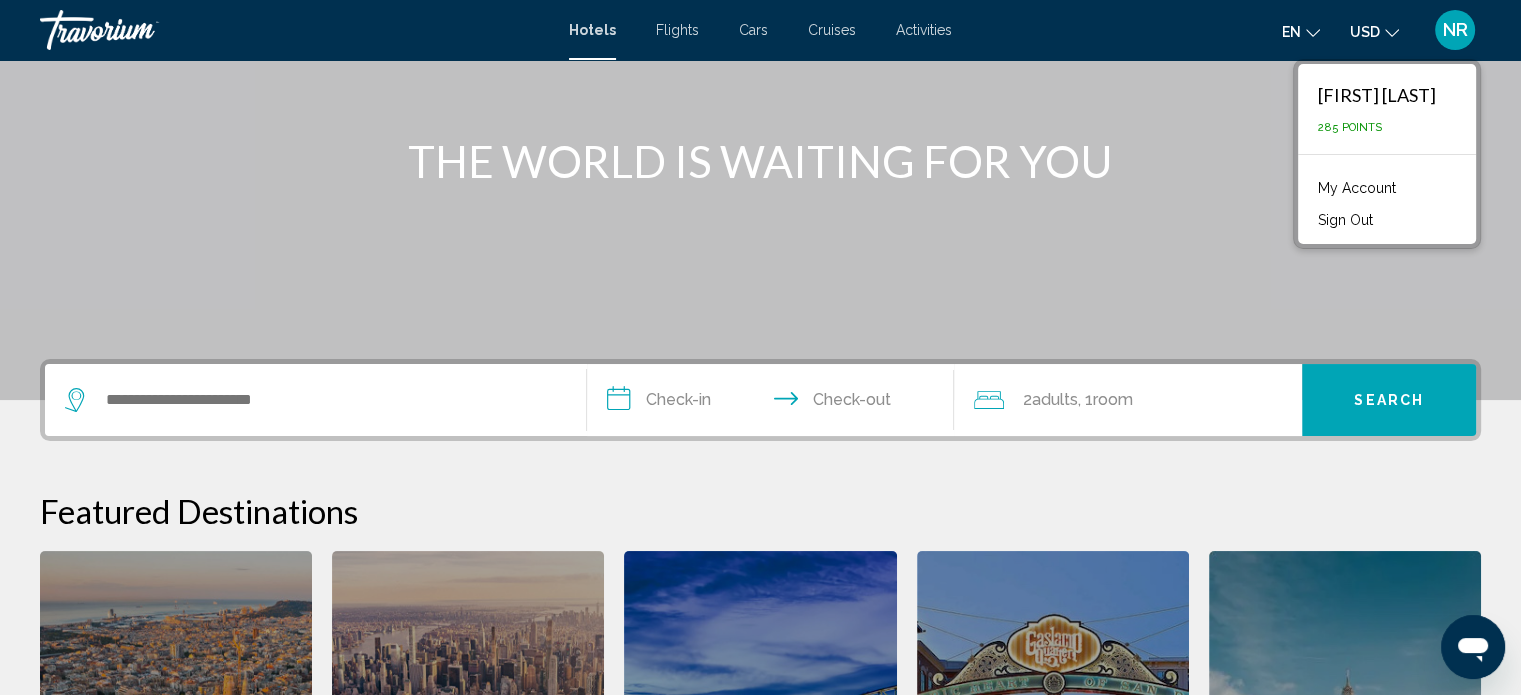 click on "My Account" at bounding box center [1357, 188] 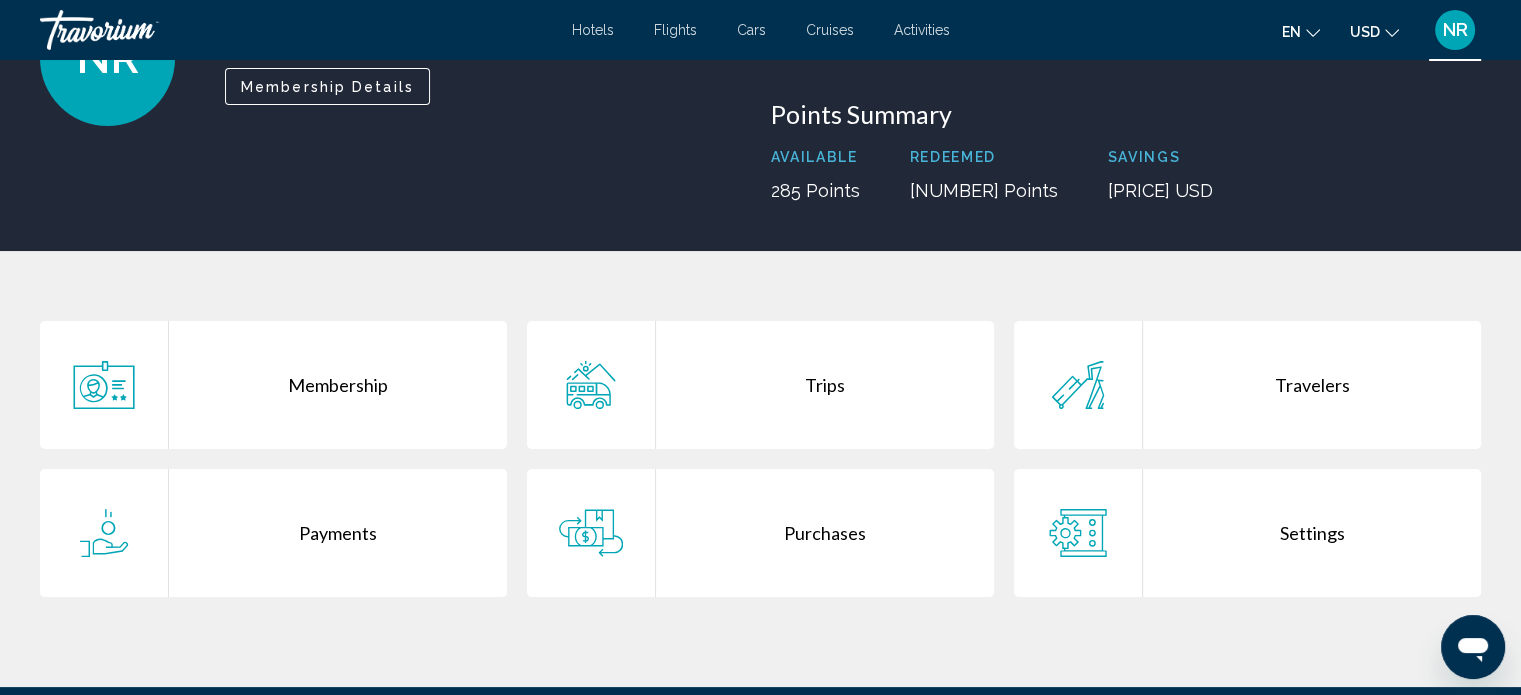 scroll, scrollTop: 0, scrollLeft: 0, axis: both 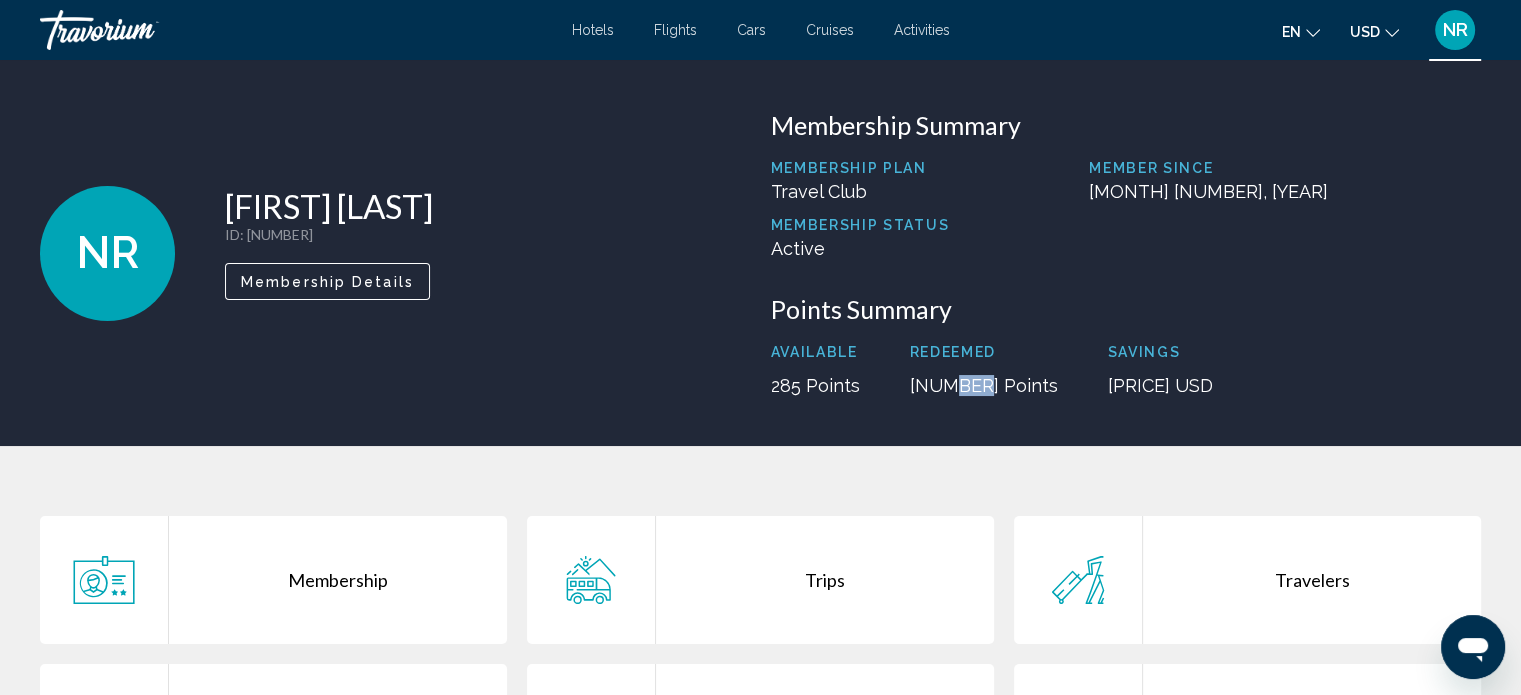 drag, startPoint x: 931, startPoint y: 382, endPoint x: 960, endPoint y: 386, distance: 29.274563 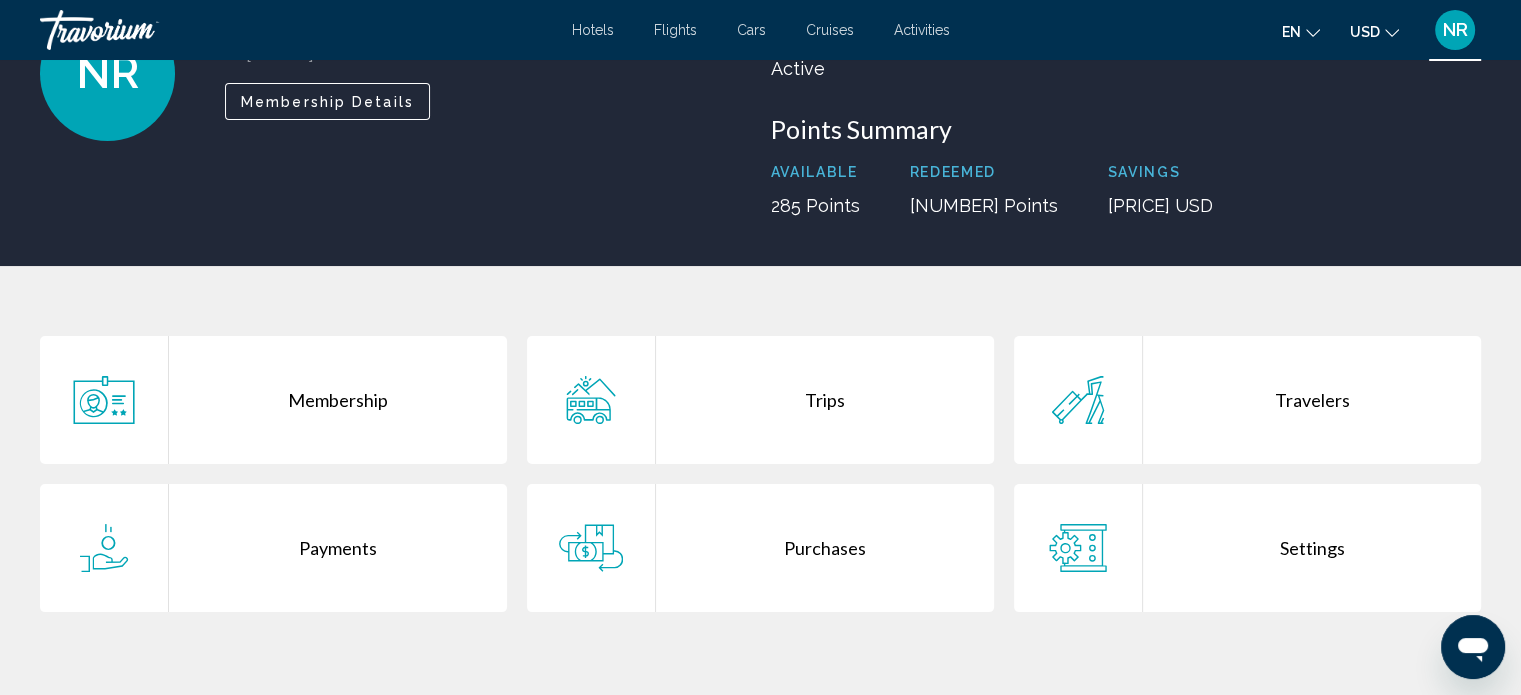 scroll, scrollTop: 300, scrollLeft: 0, axis: vertical 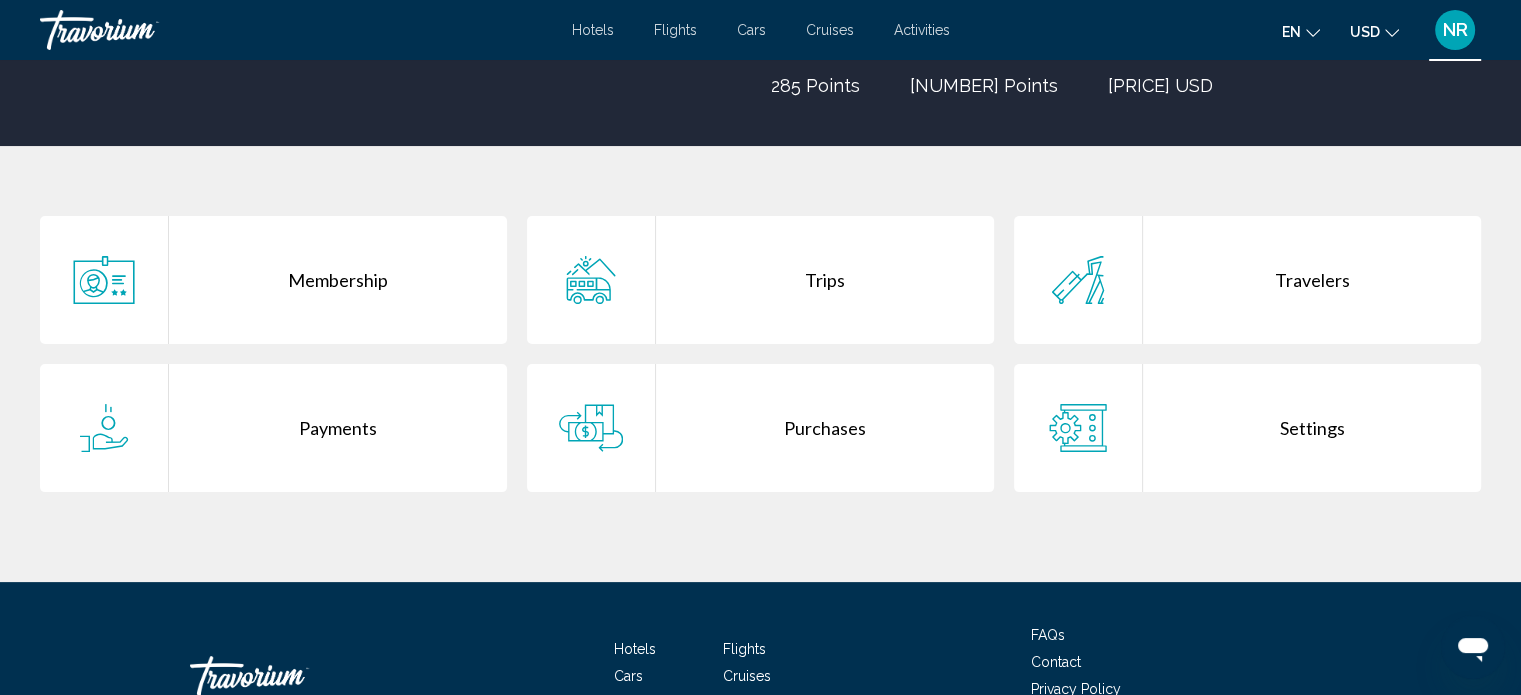 click on "Trips" at bounding box center [825, 280] 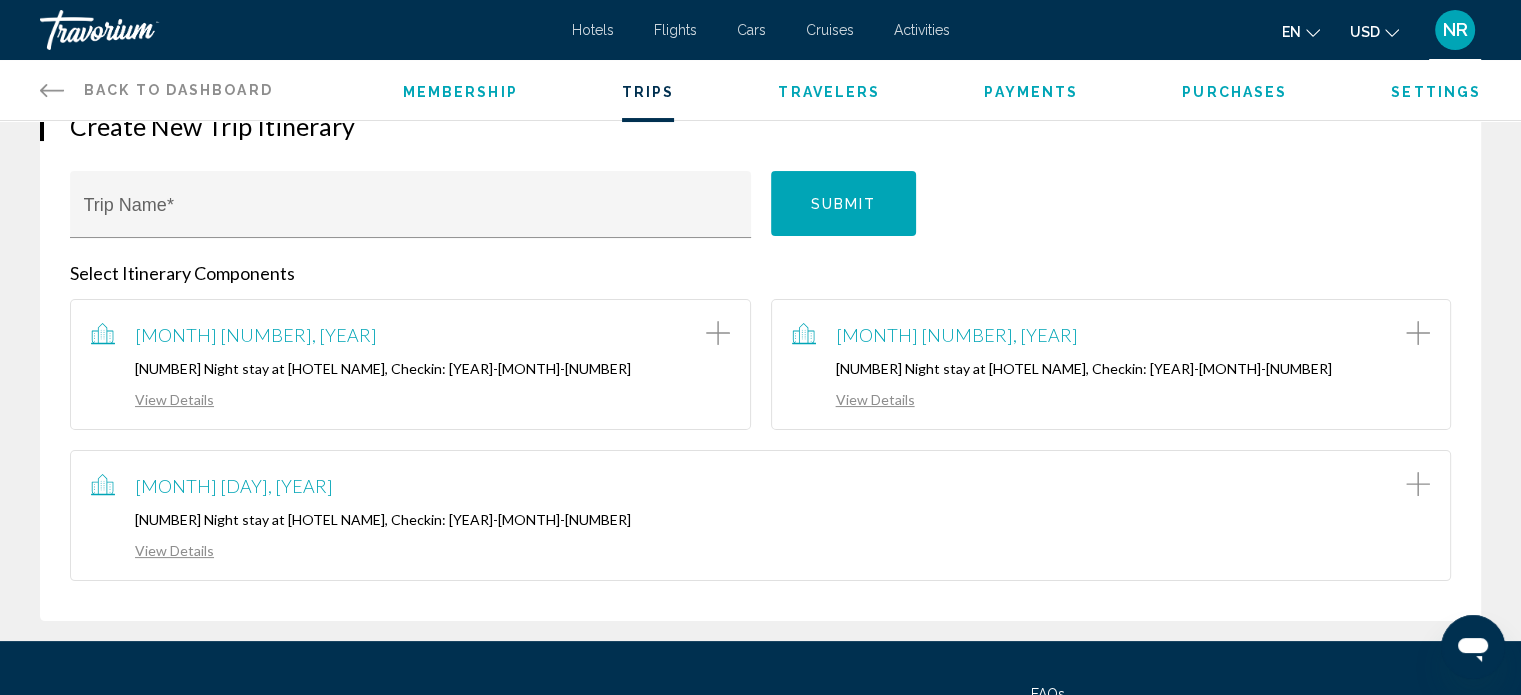 scroll, scrollTop: 300, scrollLeft: 0, axis: vertical 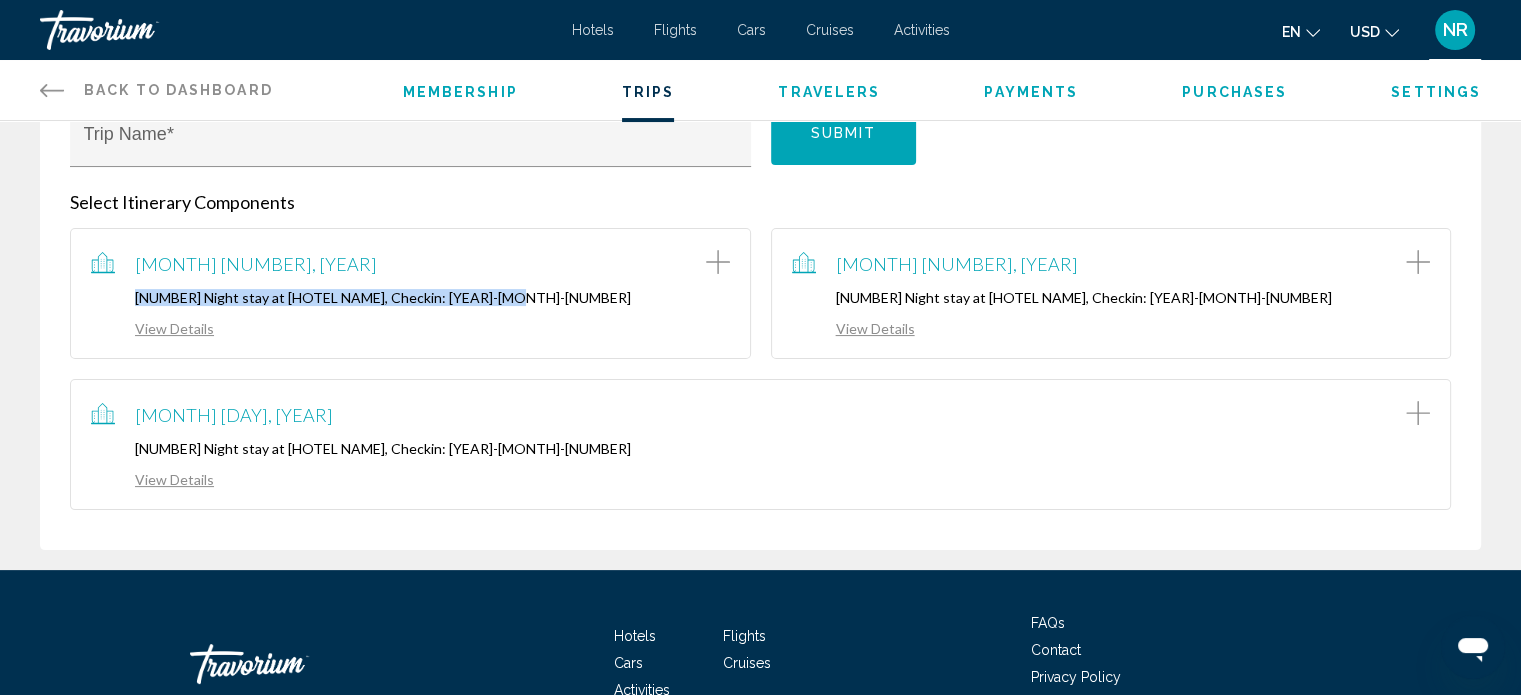 drag, startPoint x: 549, startPoint y: 288, endPoint x: 119, endPoint y: 280, distance: 430.0744 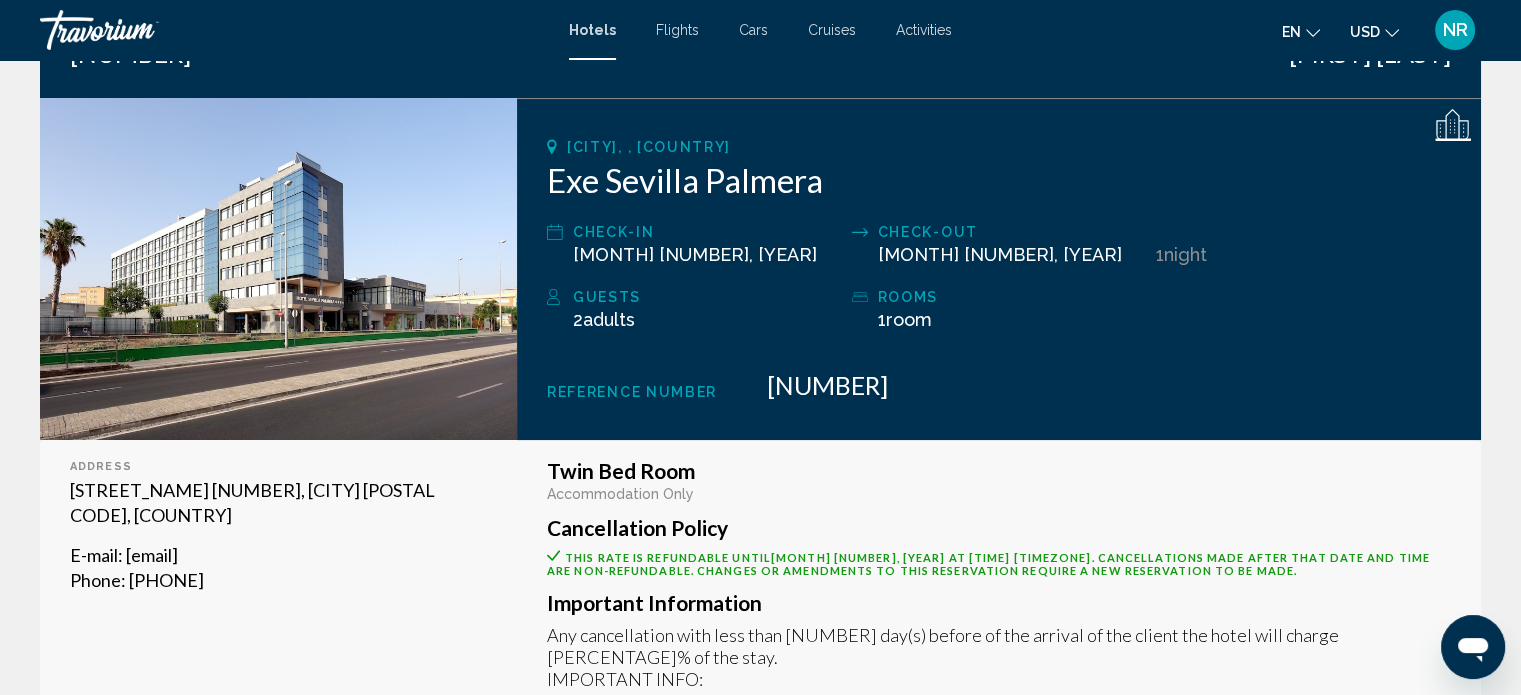 scroll, scrollTop: 156, scrollLeft: 0, axis: vertical 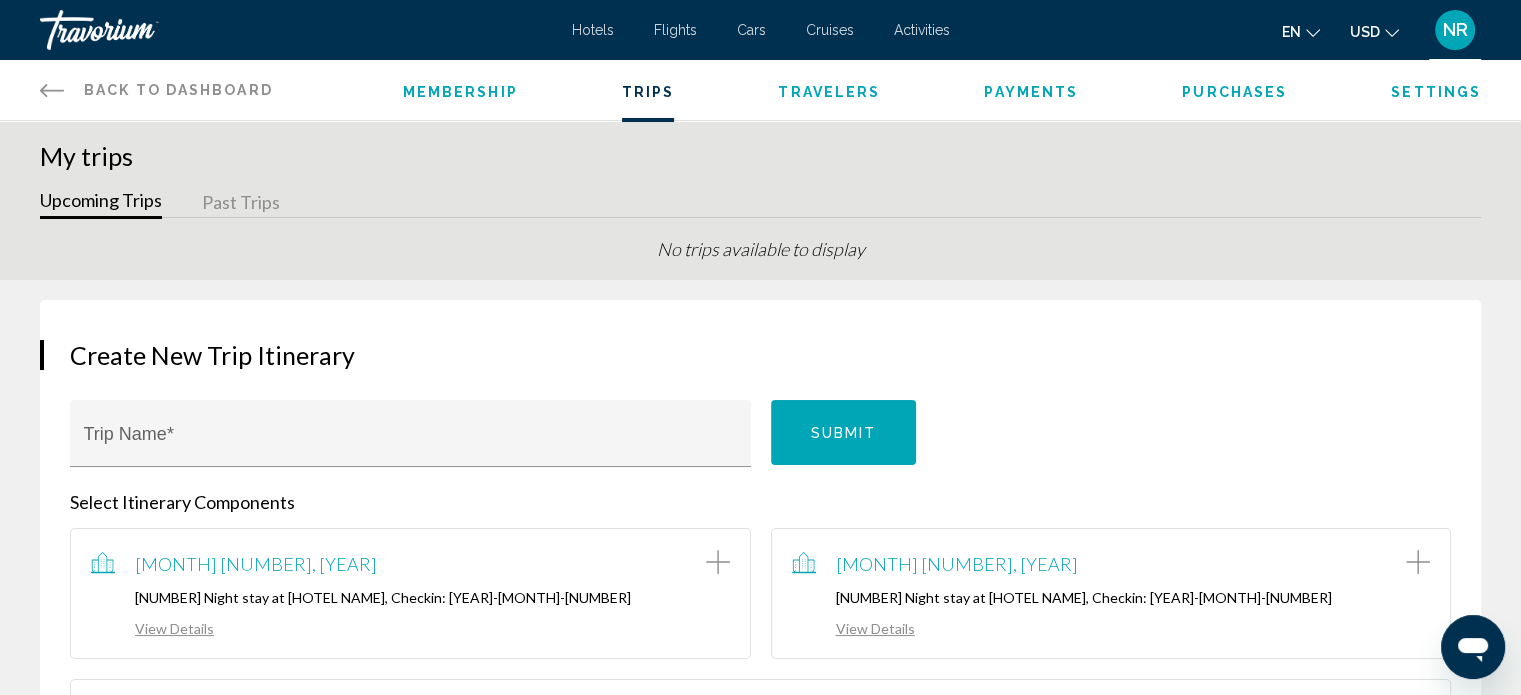 click on "NR" at bounding box center (1455, 30) 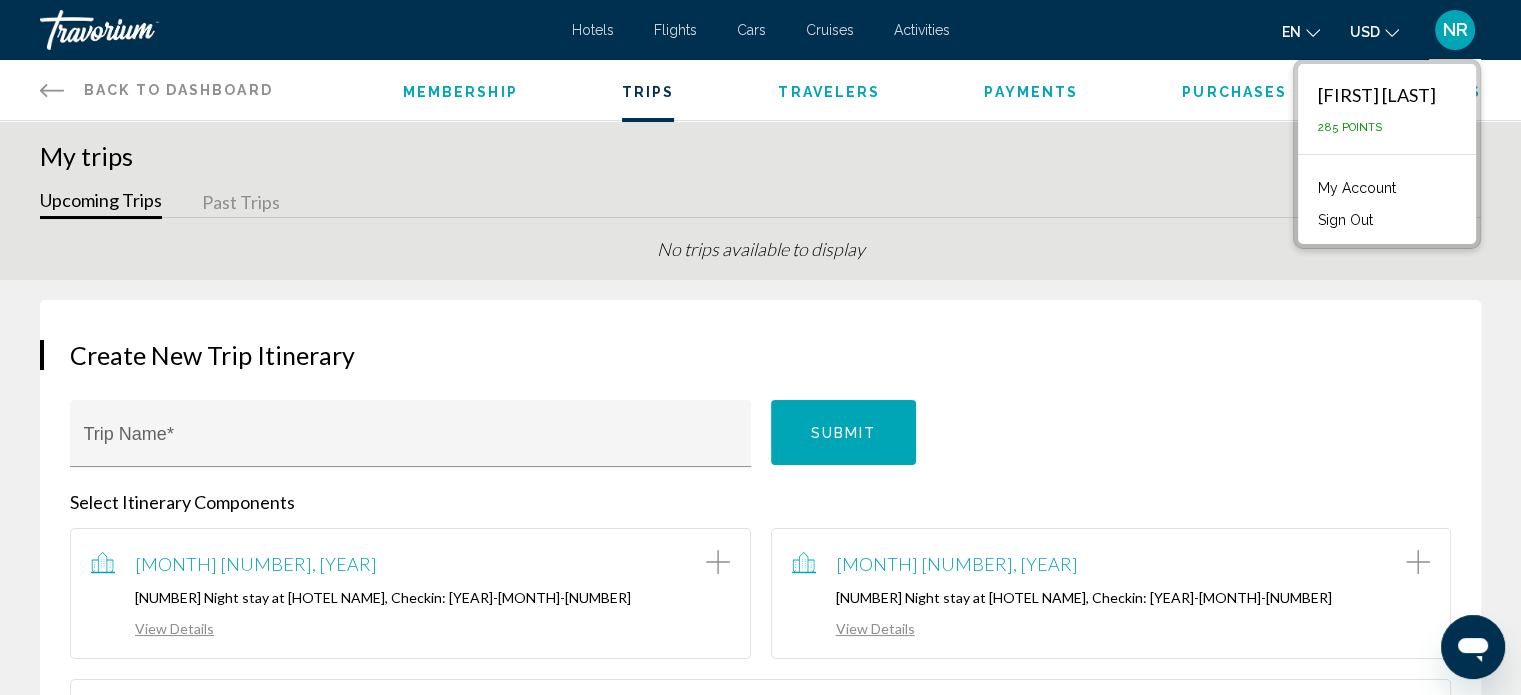 click on "My Account" at bounding box center (1357, 188) 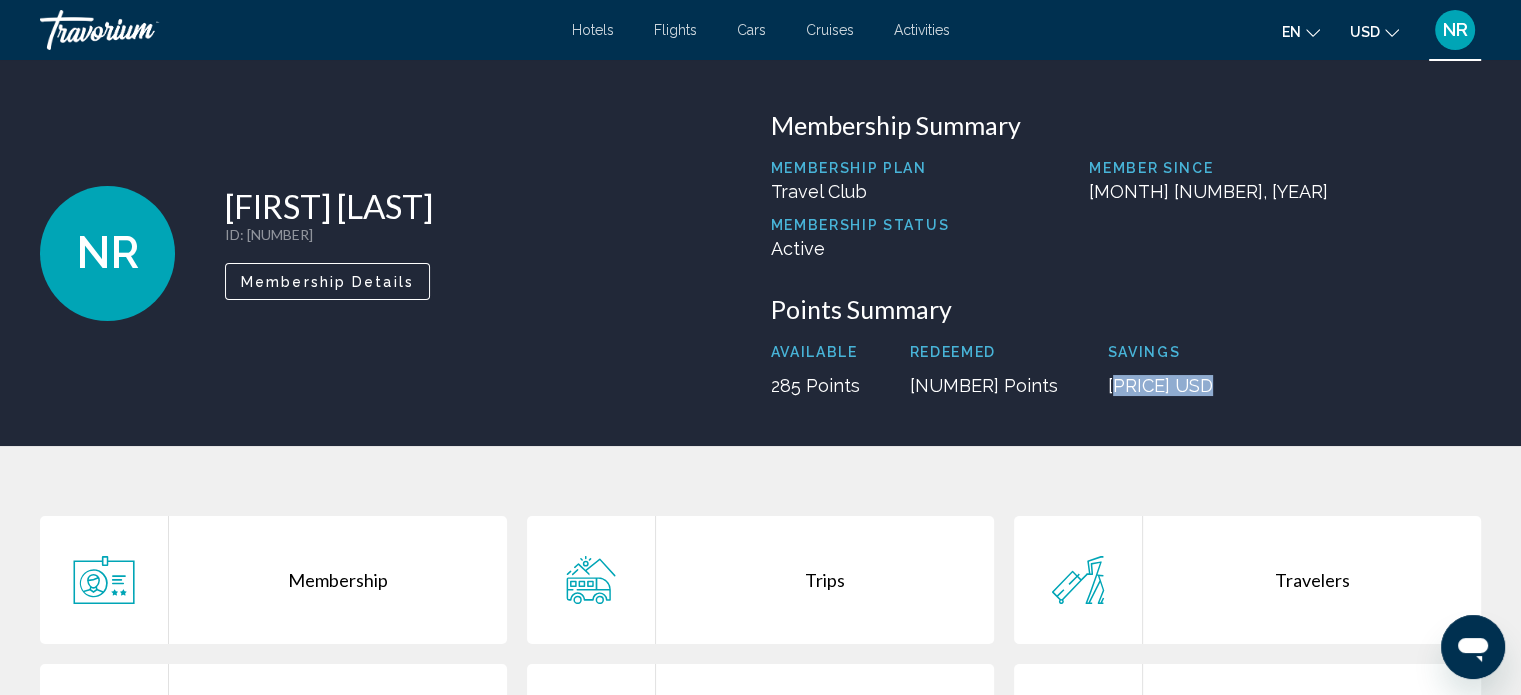 drag, startPoint x: 1165, startPoint y: 389, endPoint x: 1052, endPoint y: 383, distance: 113.15918 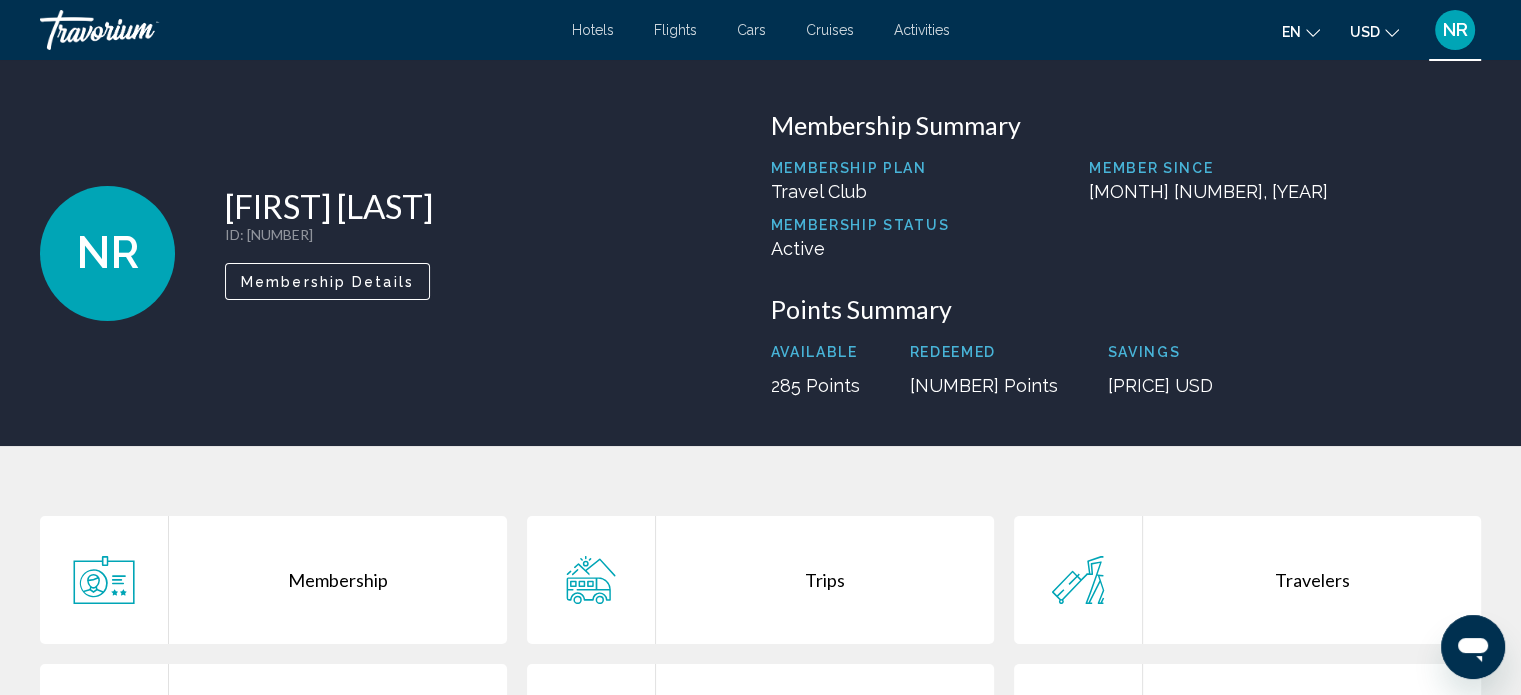 click on "Membership
Trips
Travelers
Payments
Purchases
Settings" at bounding box center [760, 664] 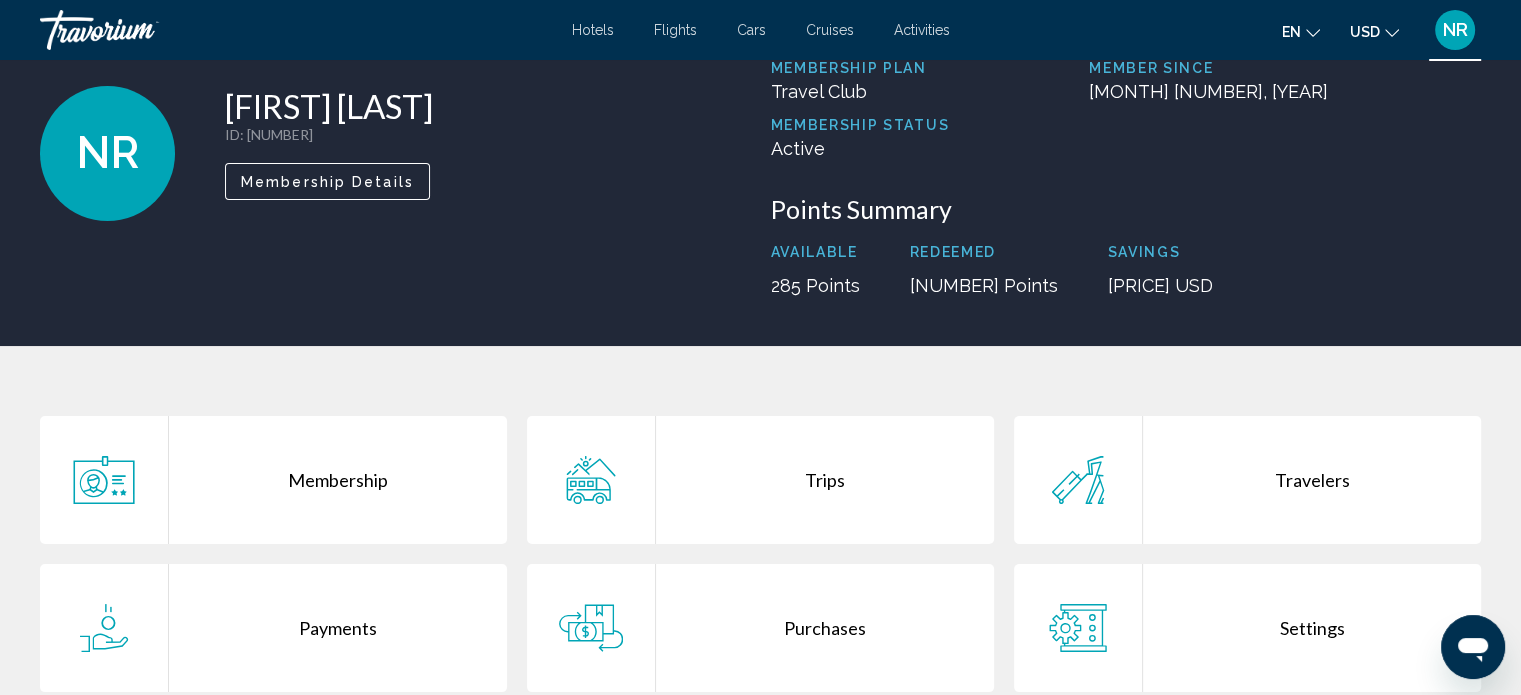 scroll, scrollTop: 0, scrollLeft: 0, axis: both 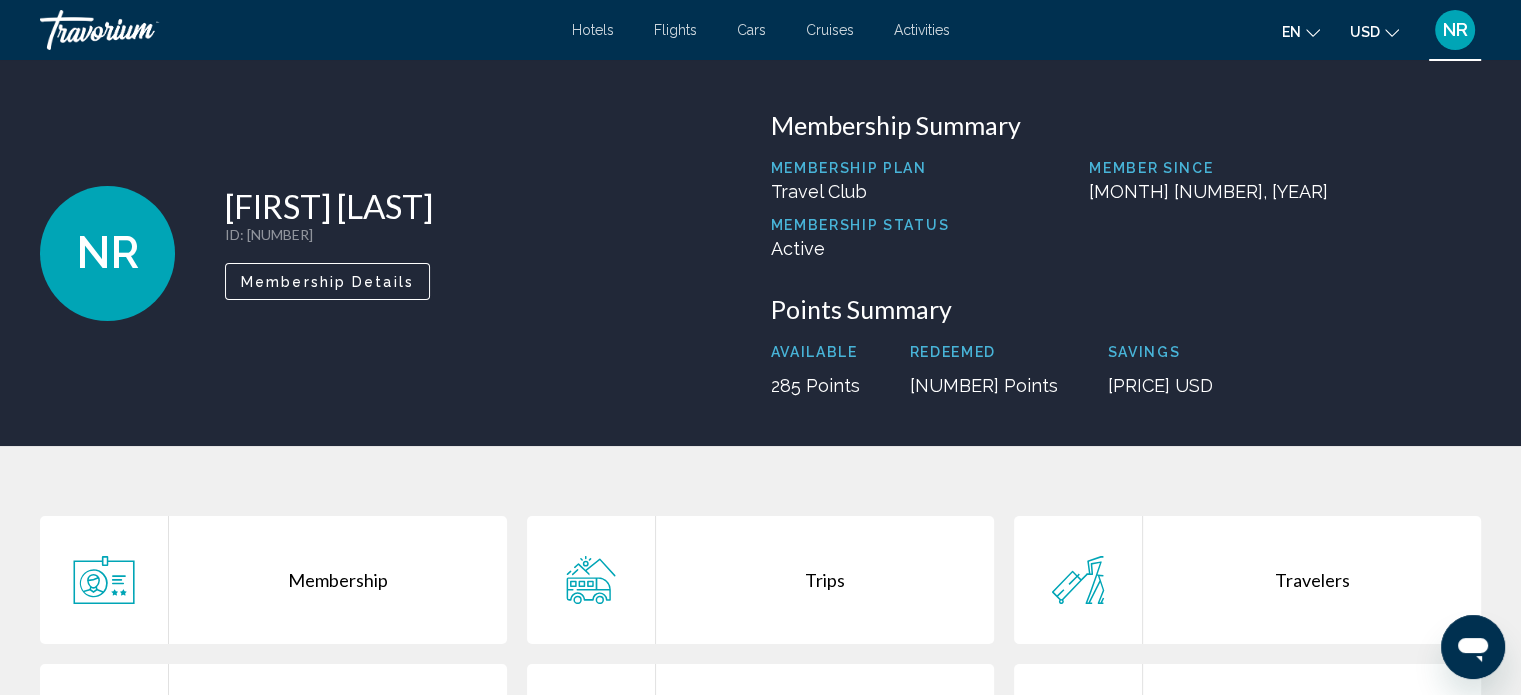 click on "Hotels Flights Cars Cruises Activities Hotels Flights Cars Cruises Activities en English Español Français Italiano Português русский USD USD ($) MXN (Mex$) CAD (Can$) GBP (£) EUR (€) AUD (A$) NZD (NZ$) CNY (CN¥) NR Login" at bounding box center [760, 30] 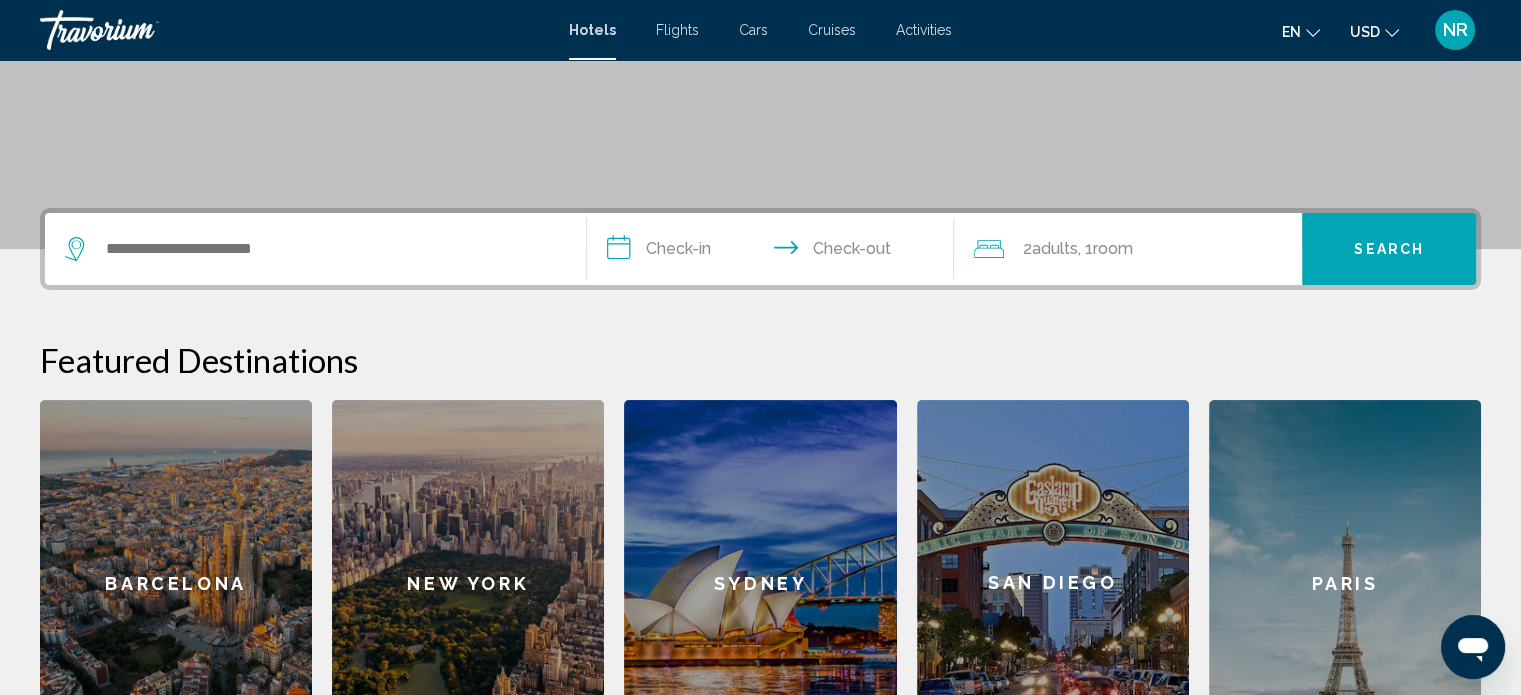scroll, scrollTop: 400, scrollLeft: 0, axis: vertical 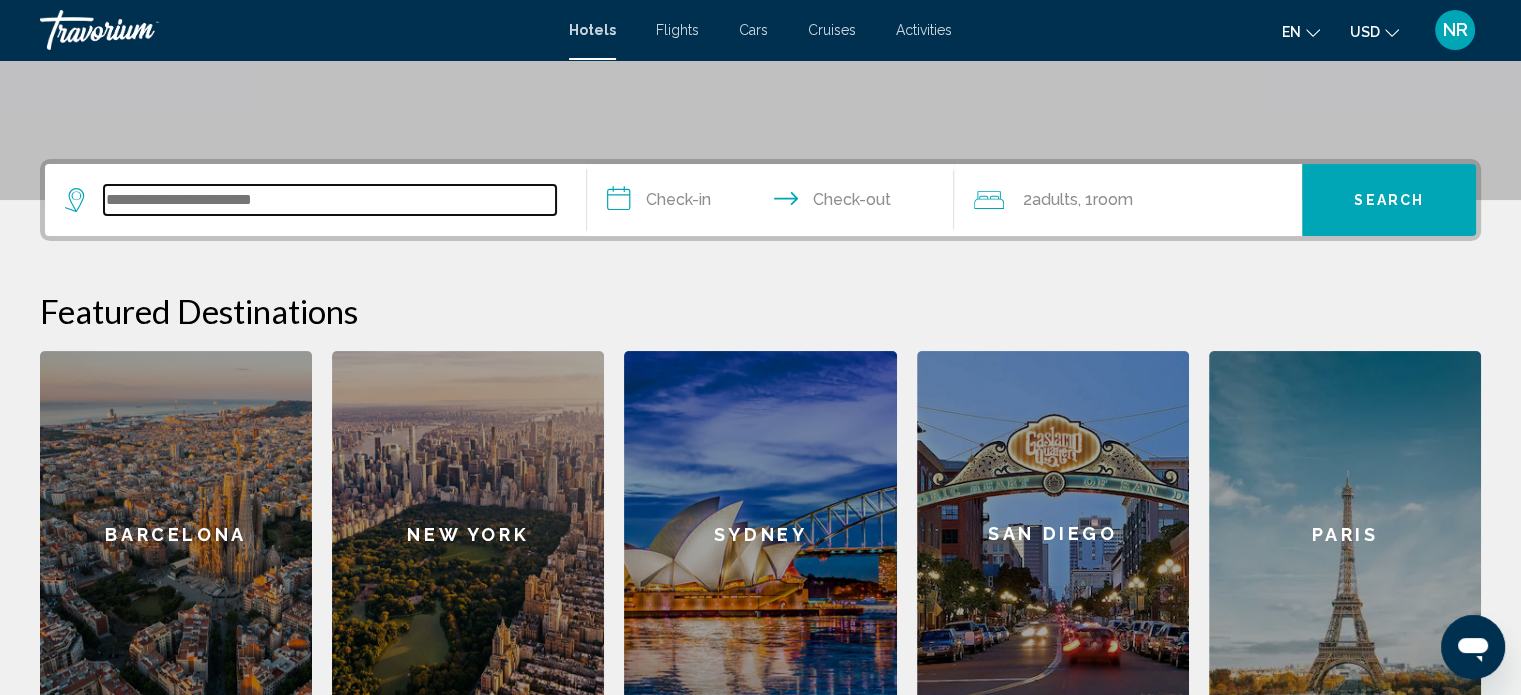click at bounding box center (330, 200) 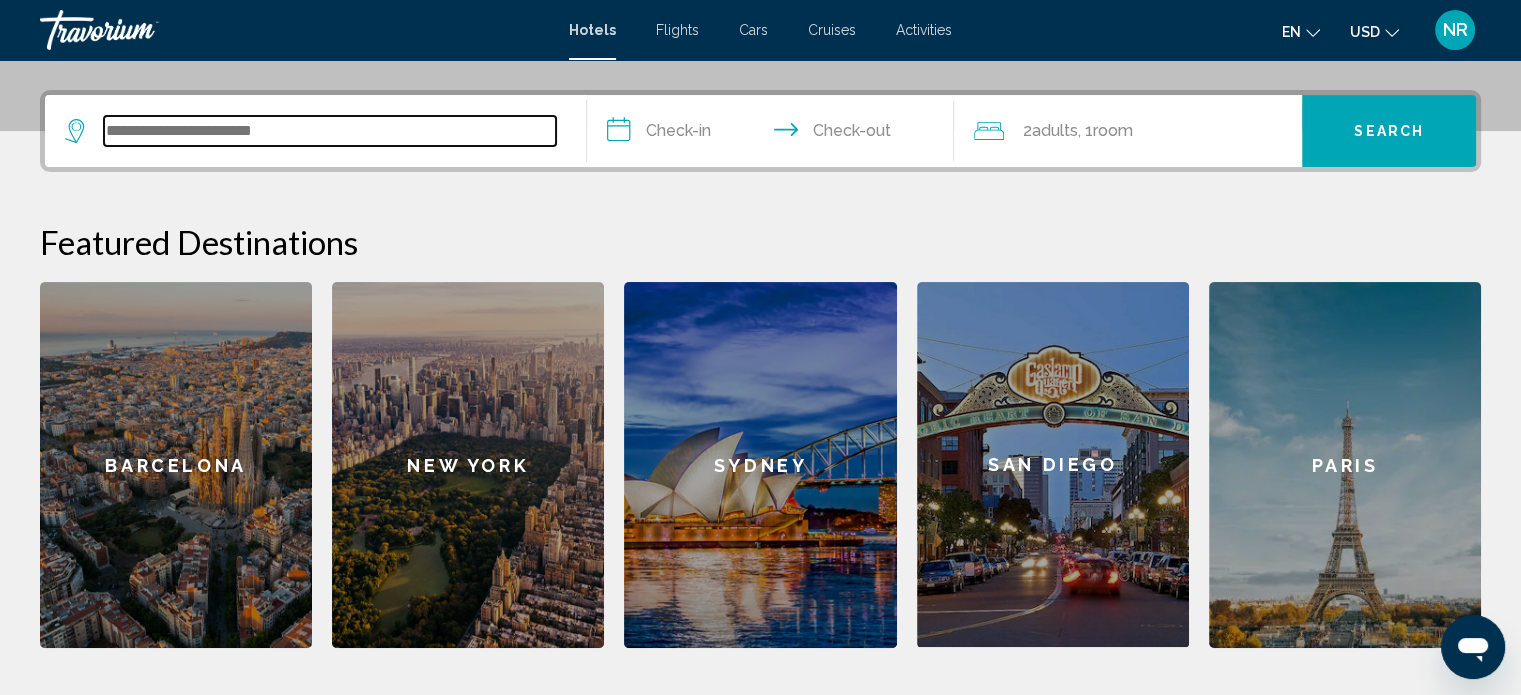 scroll, scrollTop: 493, scrollLeft: 0, axis: vertical 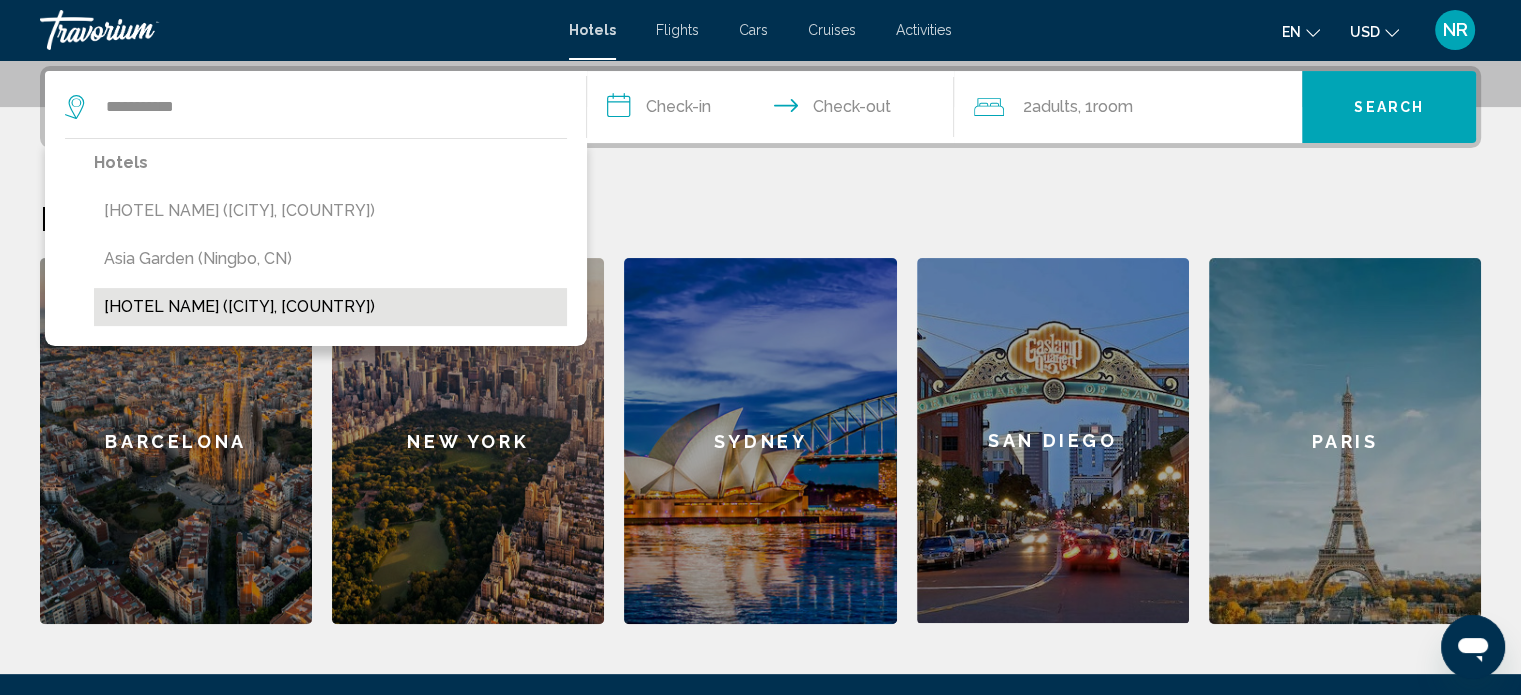 click on "[HOTEL NAME] ([CITY], [COUNTRY])" at bounding box center [330, 307] 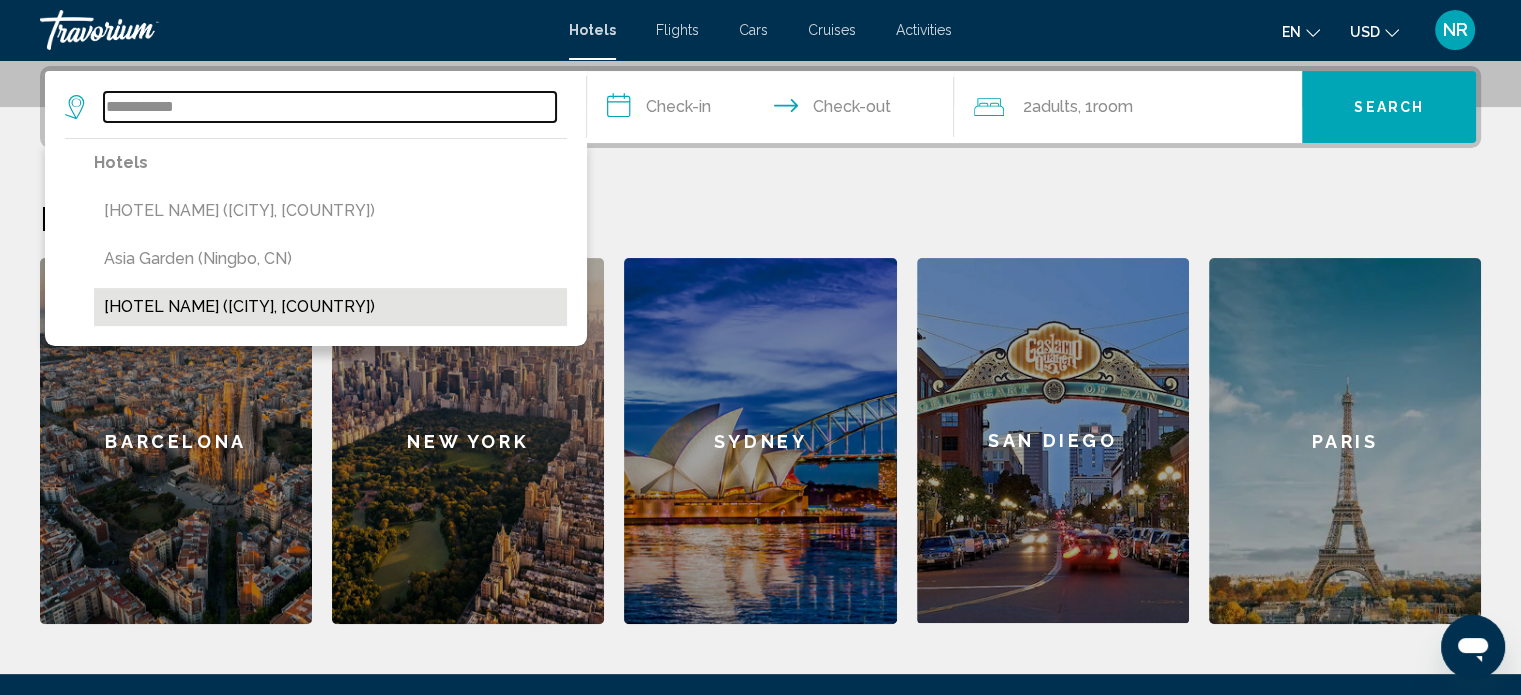 type on "**********" 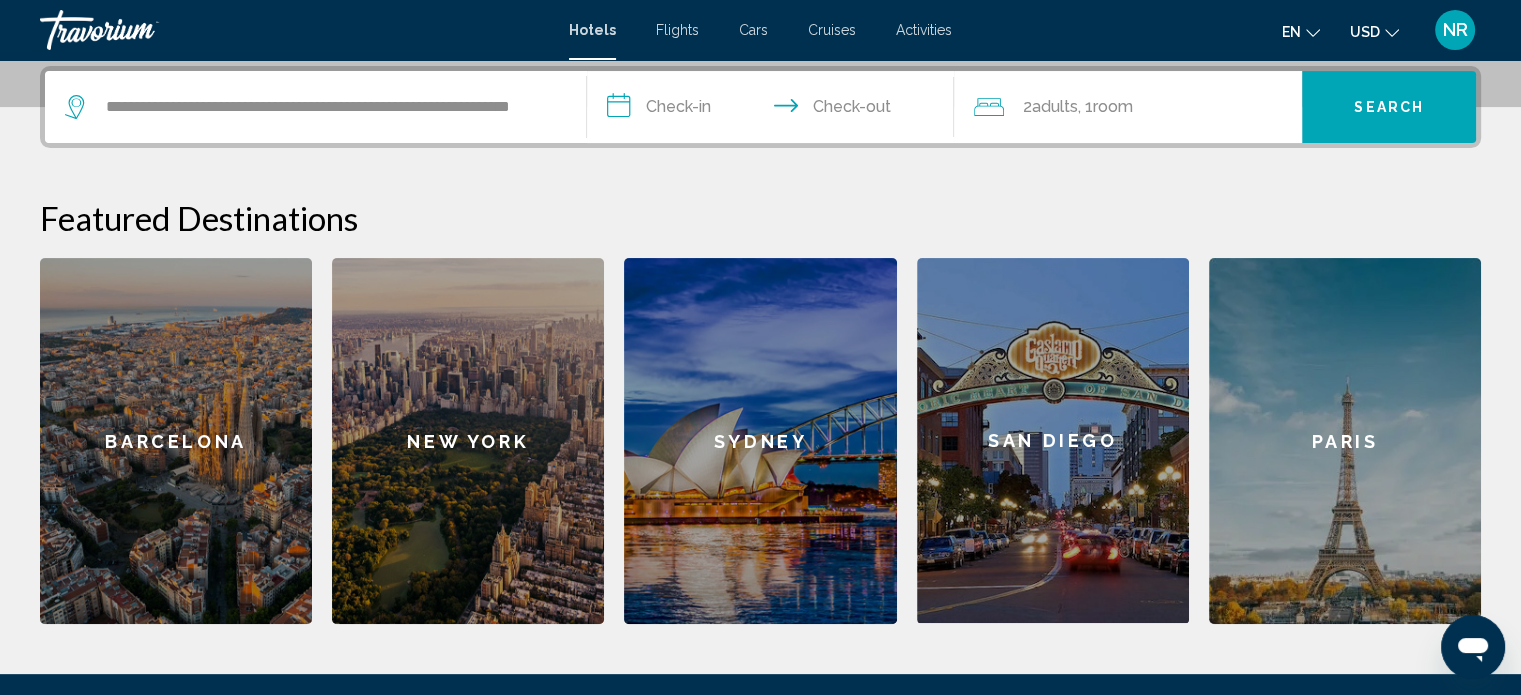 click on "**********" at bounding box center [775, 110] 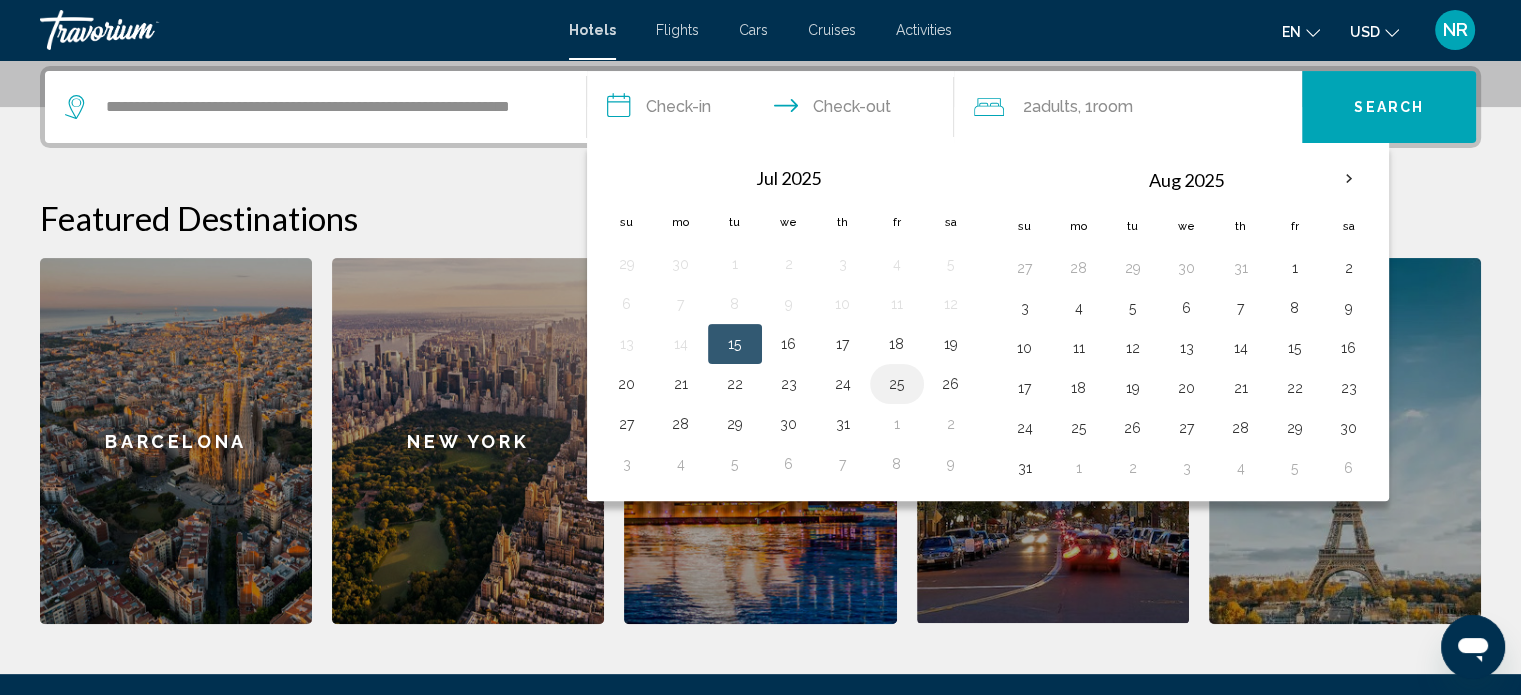 click on "25" at bounding box center (897, 384) 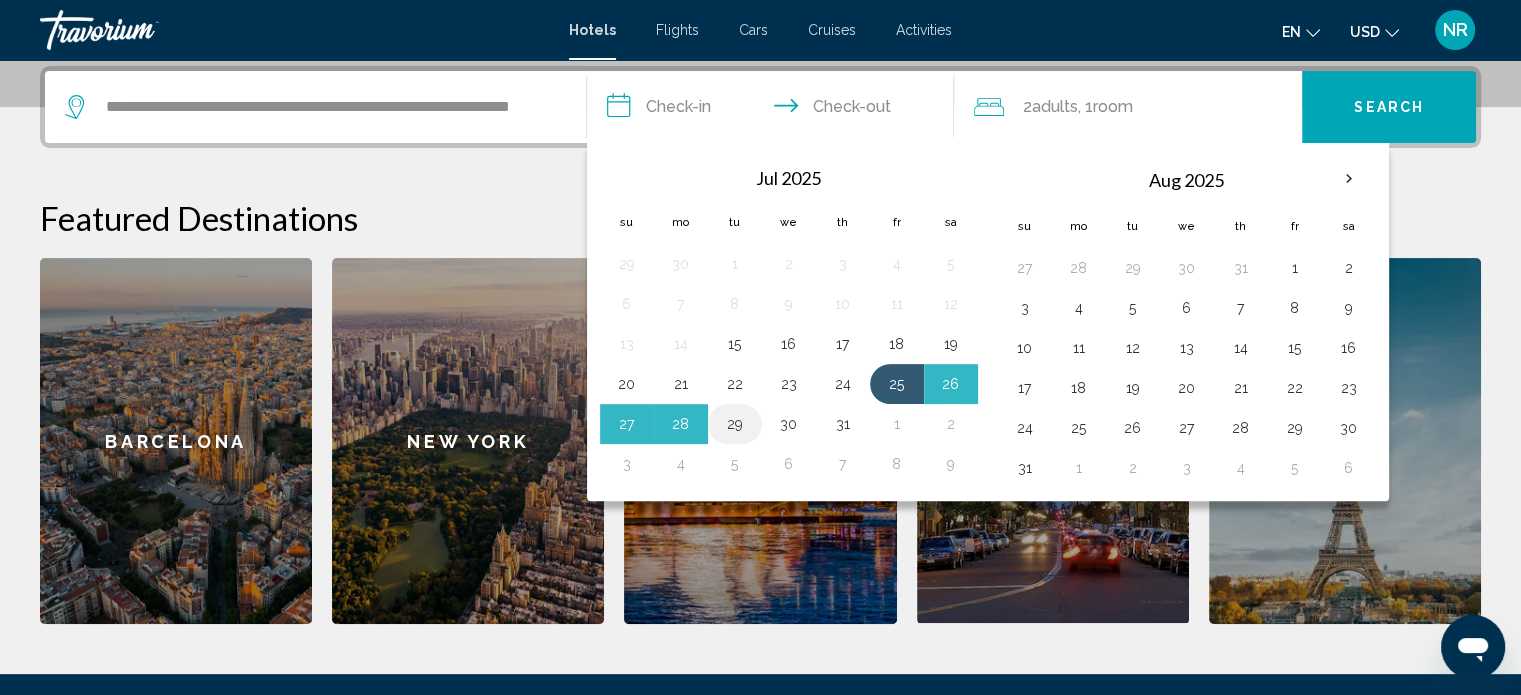 click on "29" at bounding box center (735, 424) 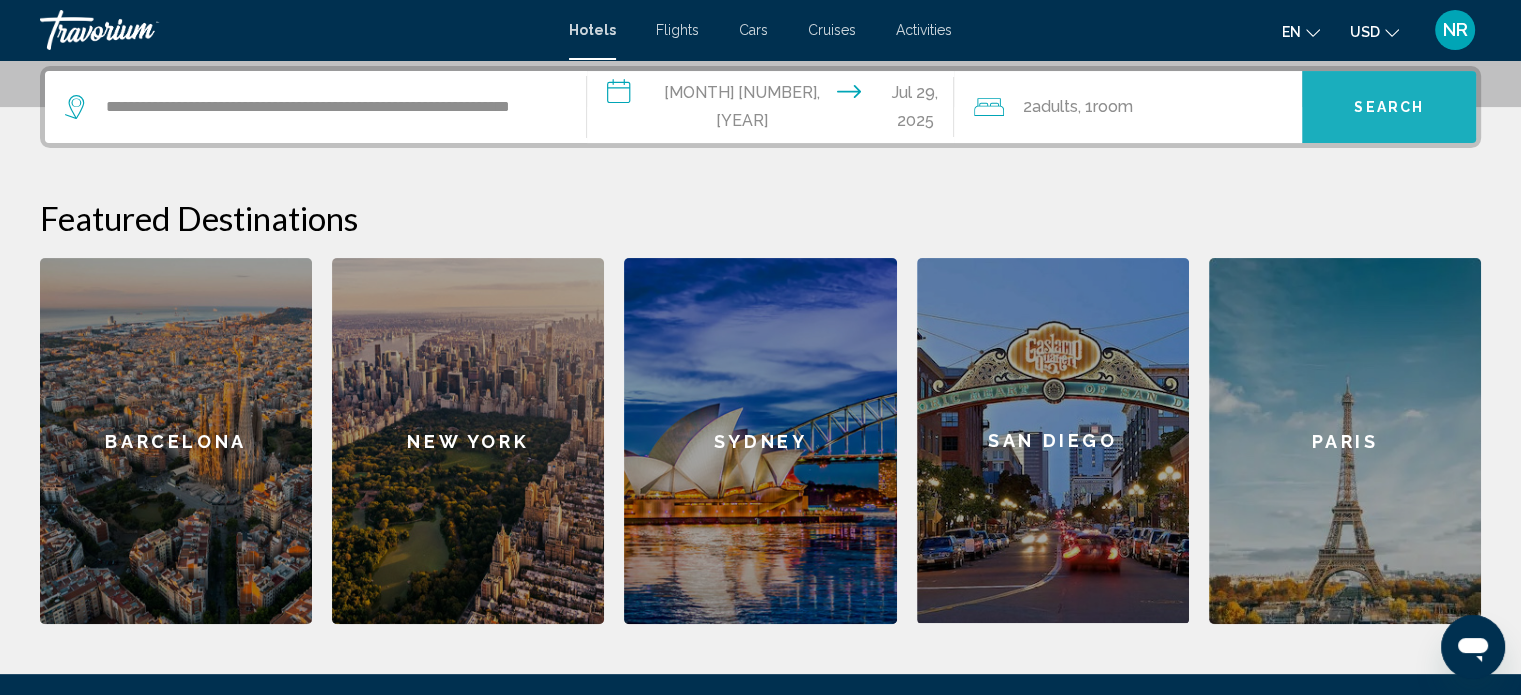 click on "Search" at bounding box center (1389, 108) 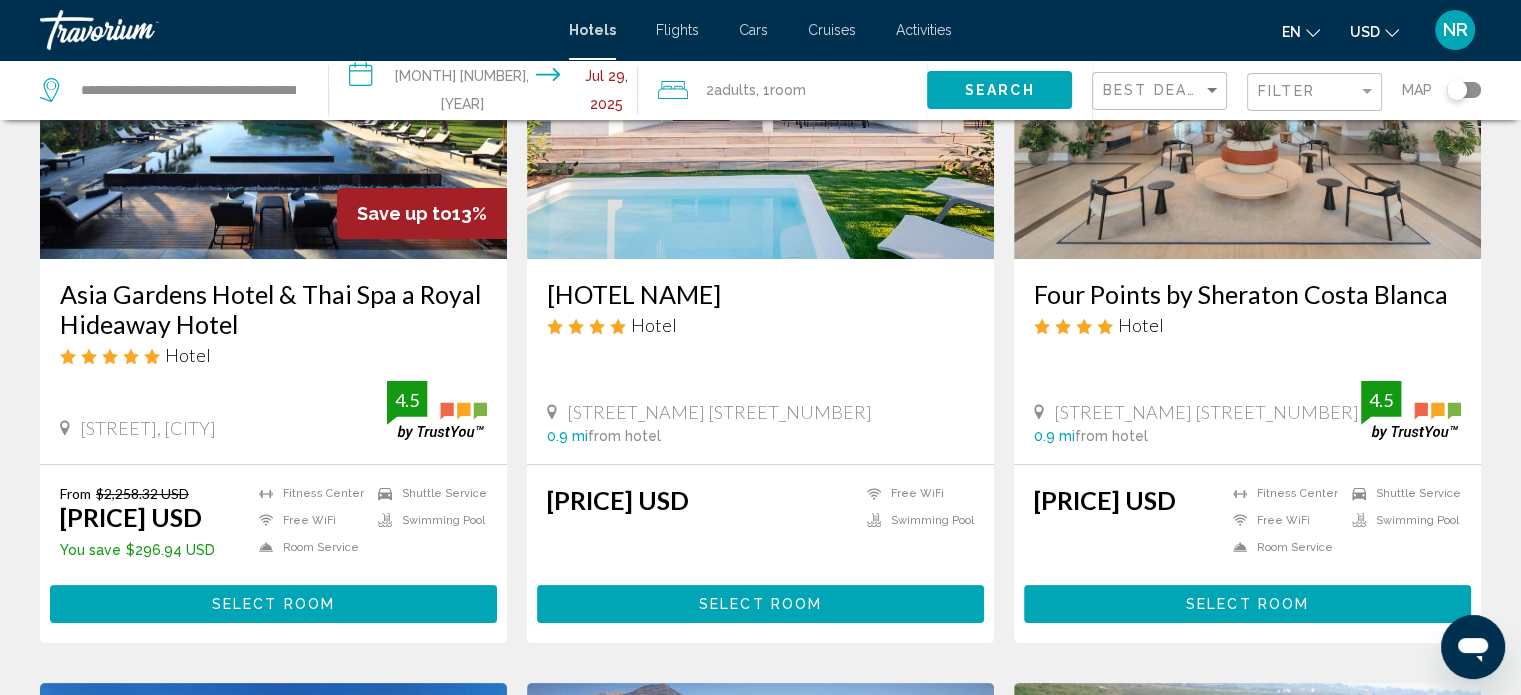 scroll, scrollTop: 300, scrollLeft: 0, axis: vertical 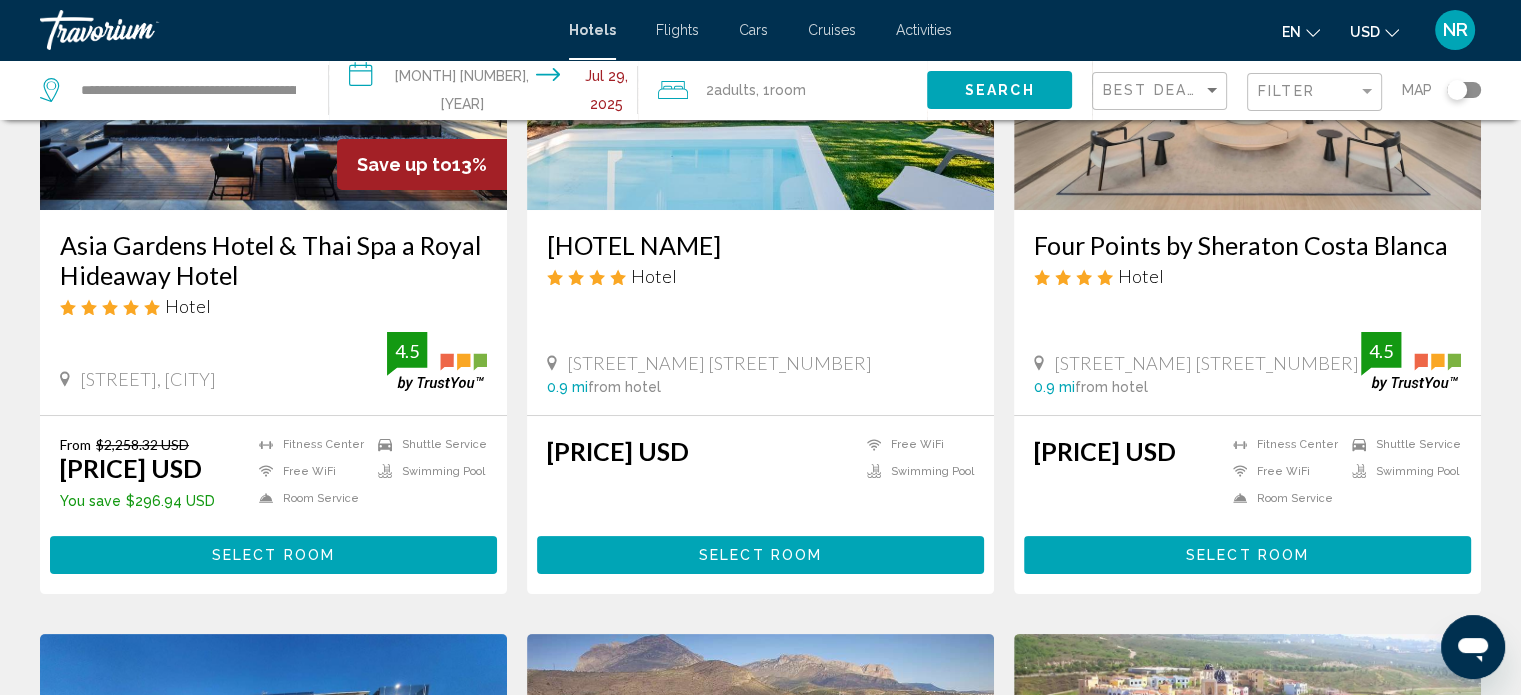 click on "Select Room" at bounding box center [273, 556] 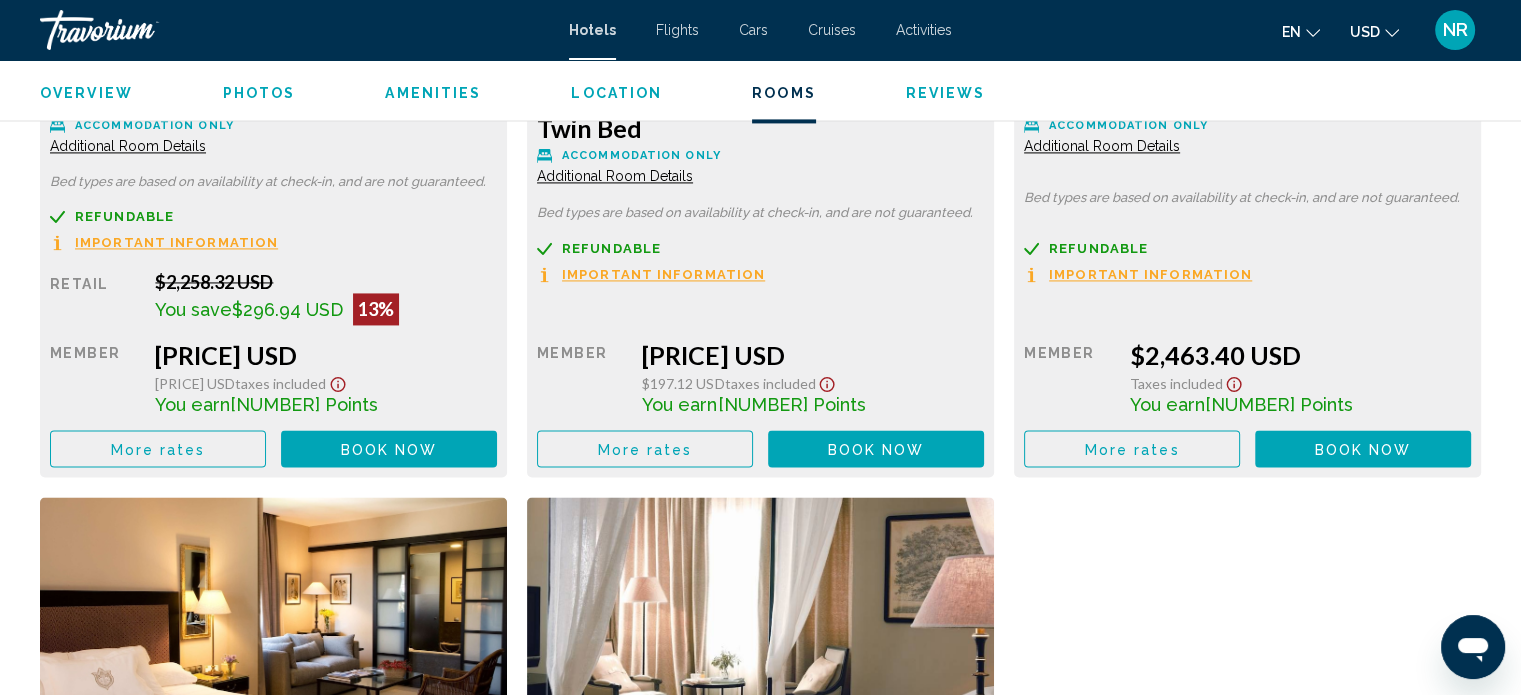 scroll, scrollTop: 3012, scrollLeft: 0, axis: vertical 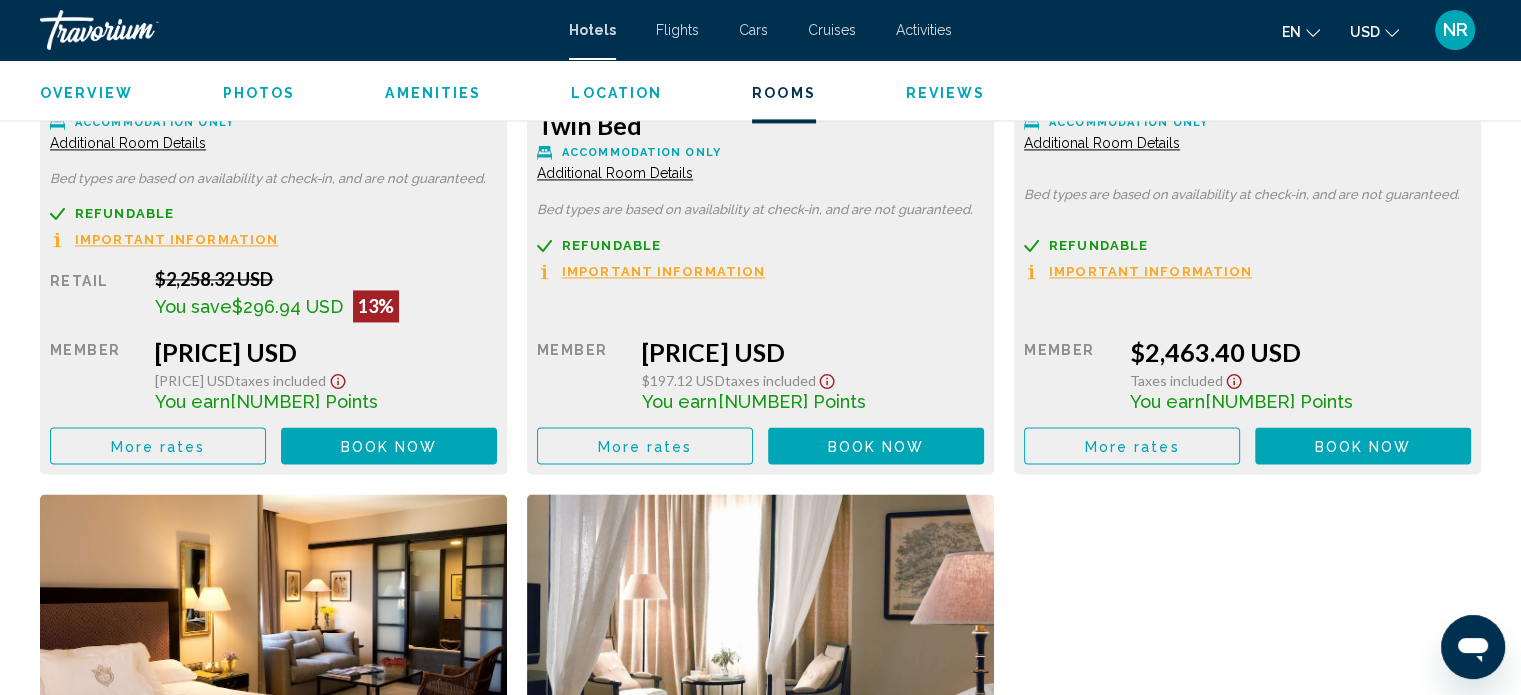 drag, startPoint x: 426, startPoint y: 303, endPoint x: 151, endPoint y: 274, distance: 276.52487 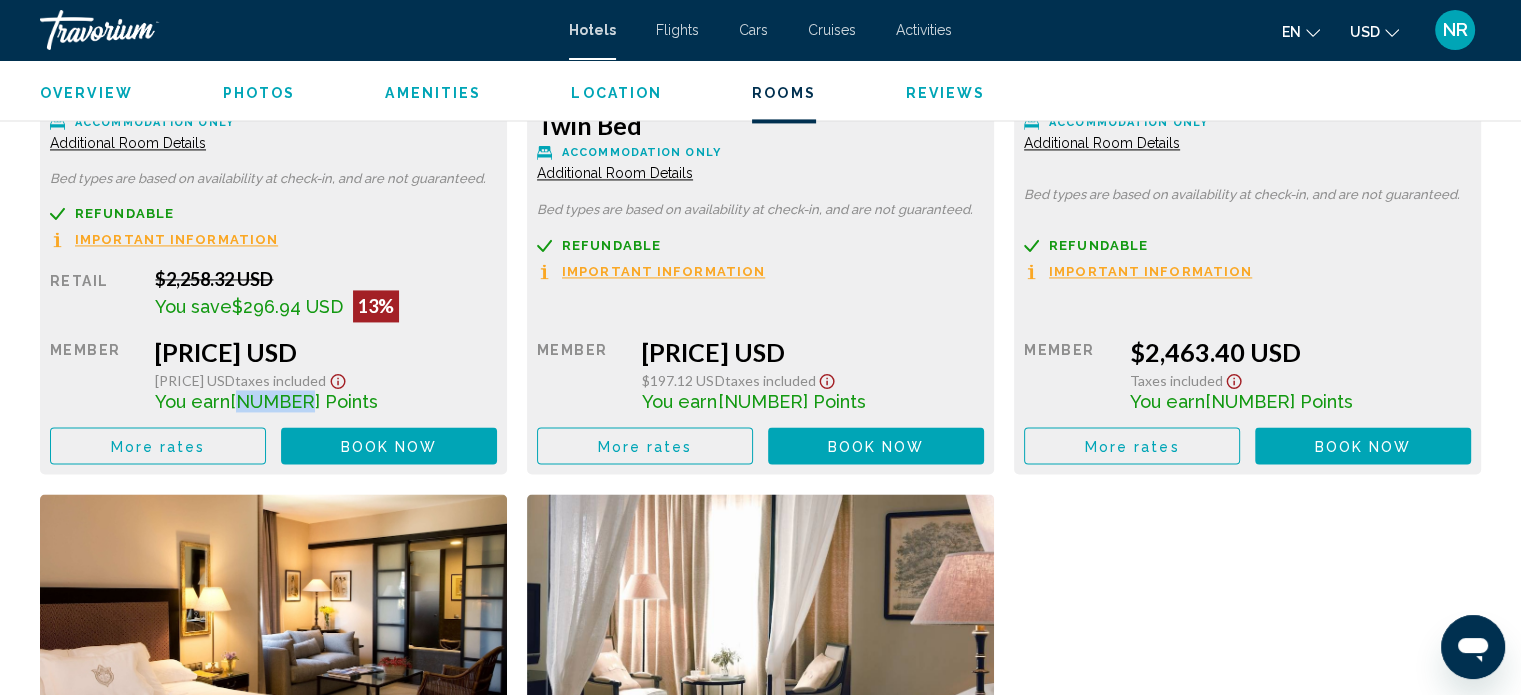 drag, startPoint x: 280, startPoint y: 407, endPoint x: 232, endPoint y: 399, distance: 48.6621 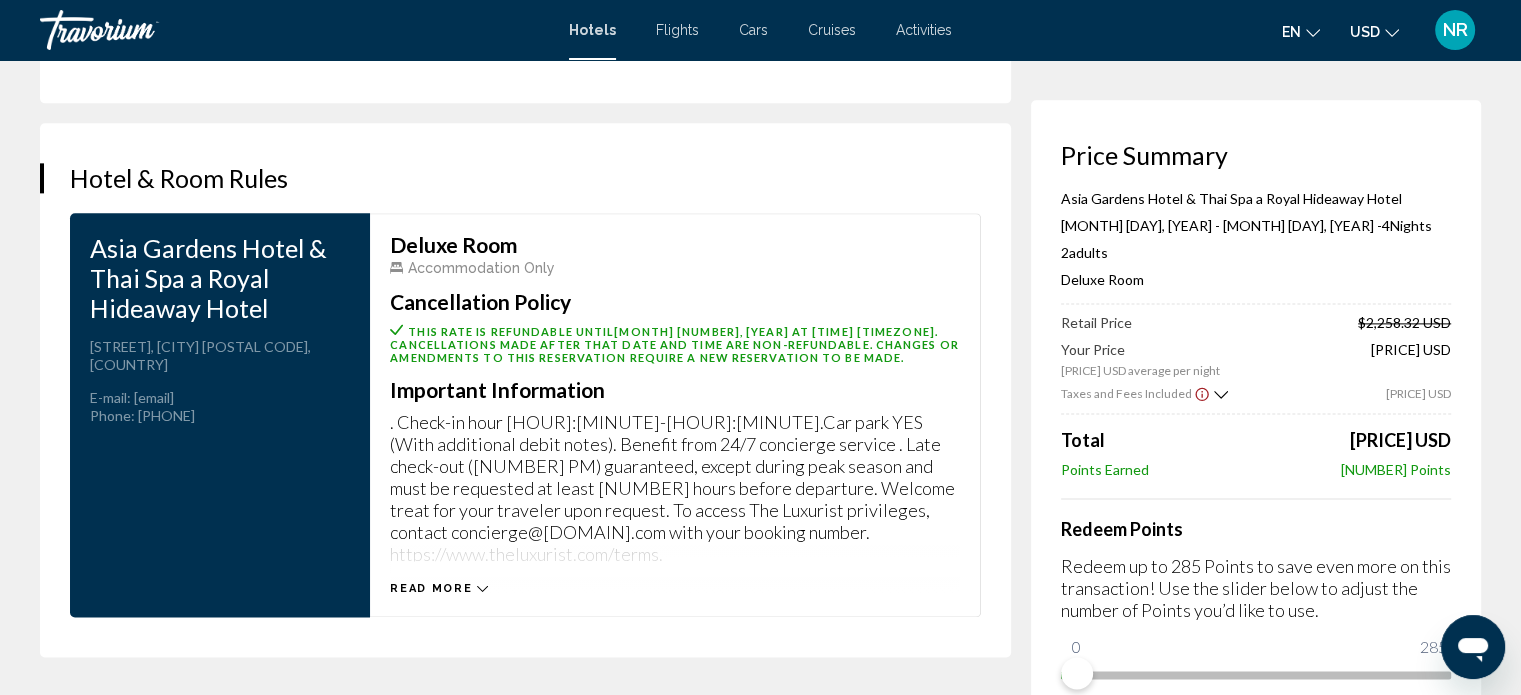 scroll, scrollTop: 3055, scrollLeft: 0, axis: vertical 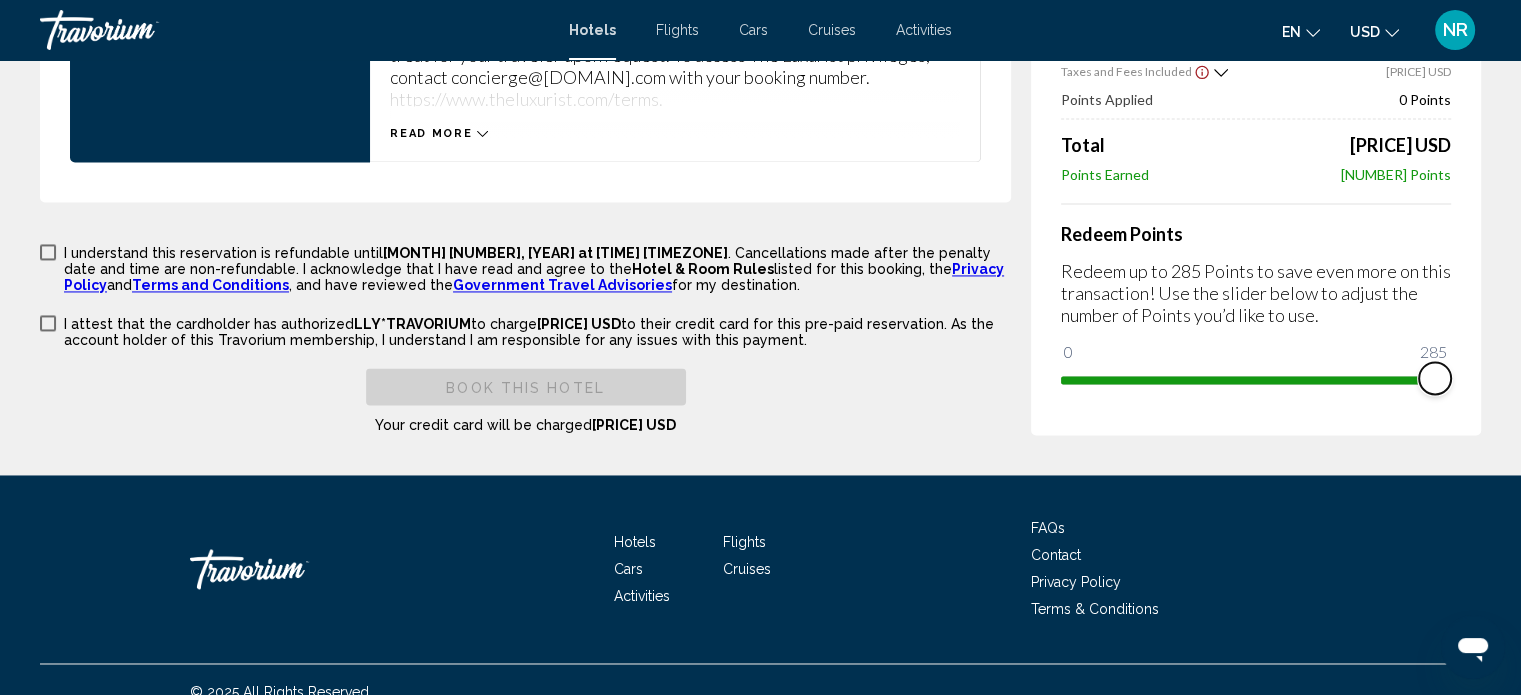 drag, startPoint x: 1077, startPoint y: 357, endPoint x: 1483, endPoint y: 359, distance: 406.0049 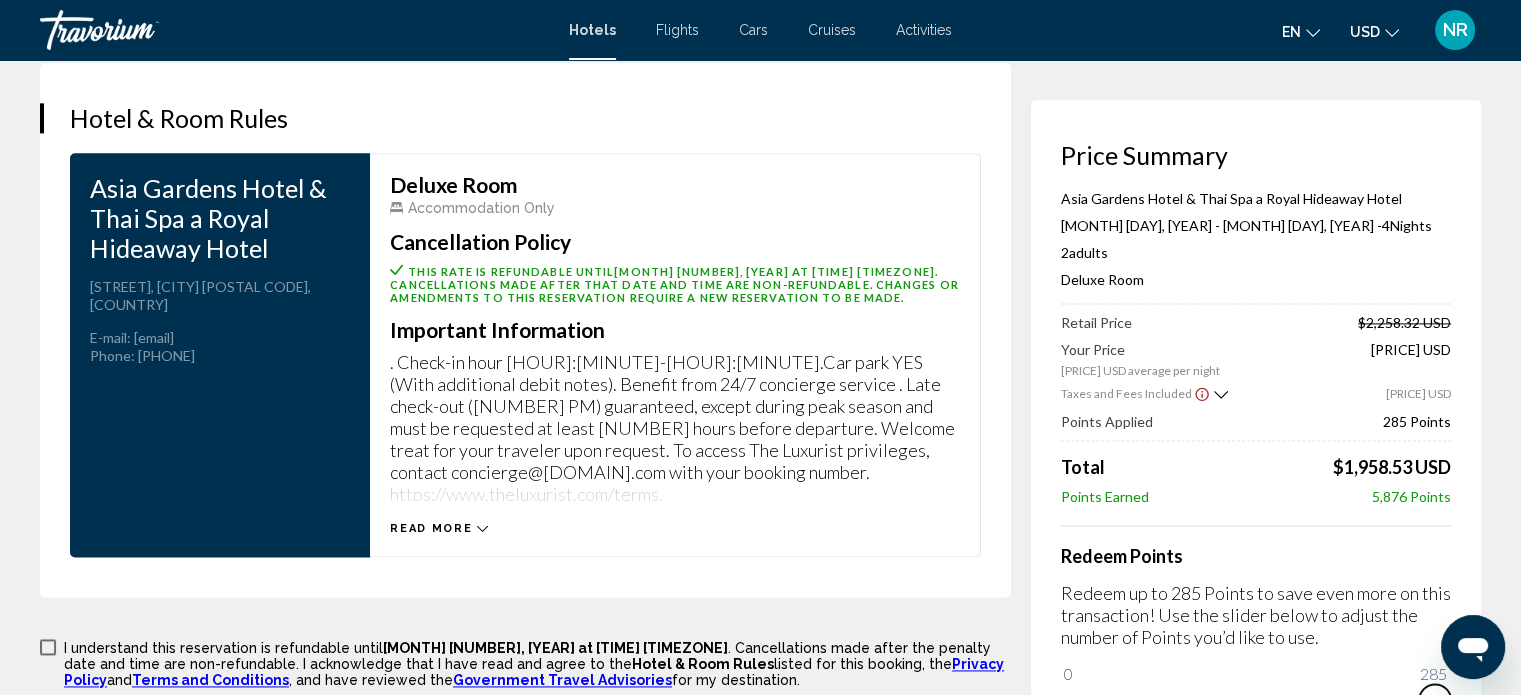 scroll, scrollTop: 2655, scrollLeft: 0, axis: vertical 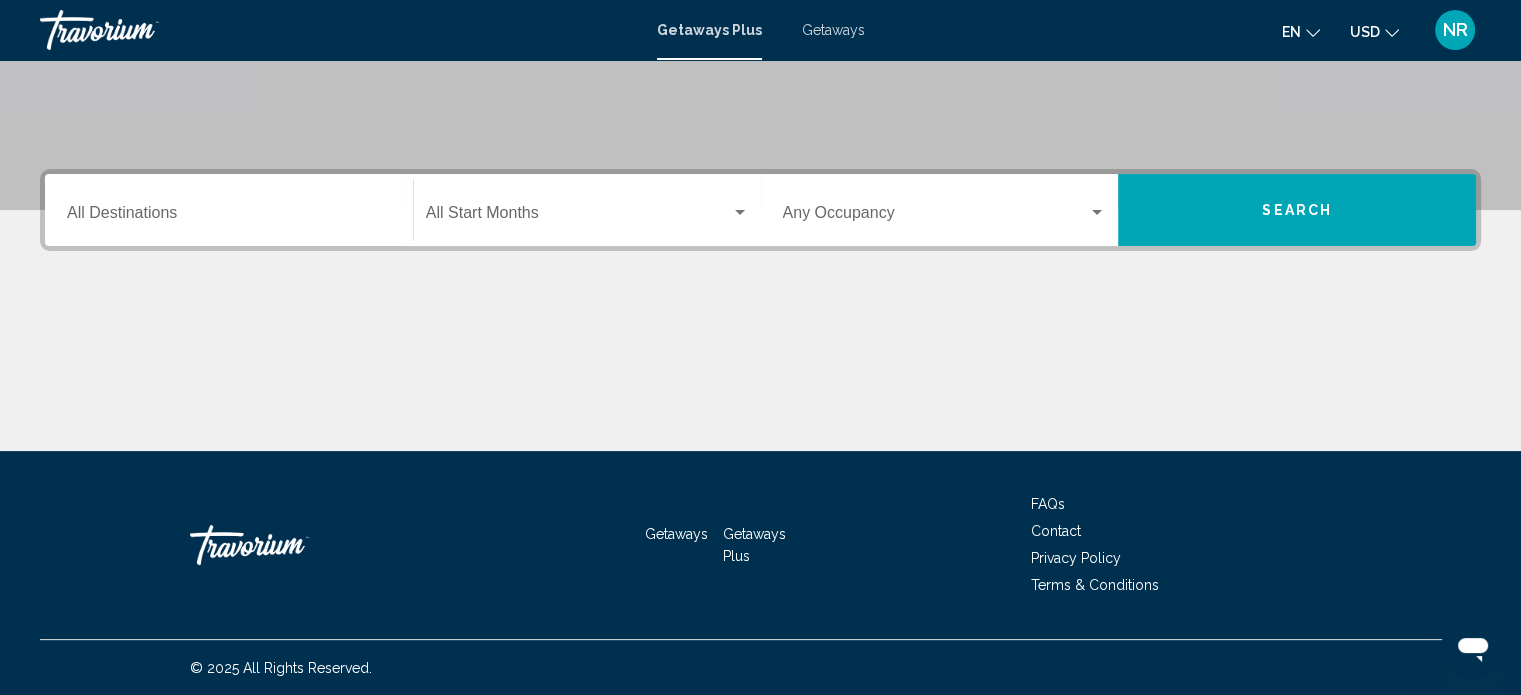 click on "Destination All Destinations" at bounding box center (229, 217) 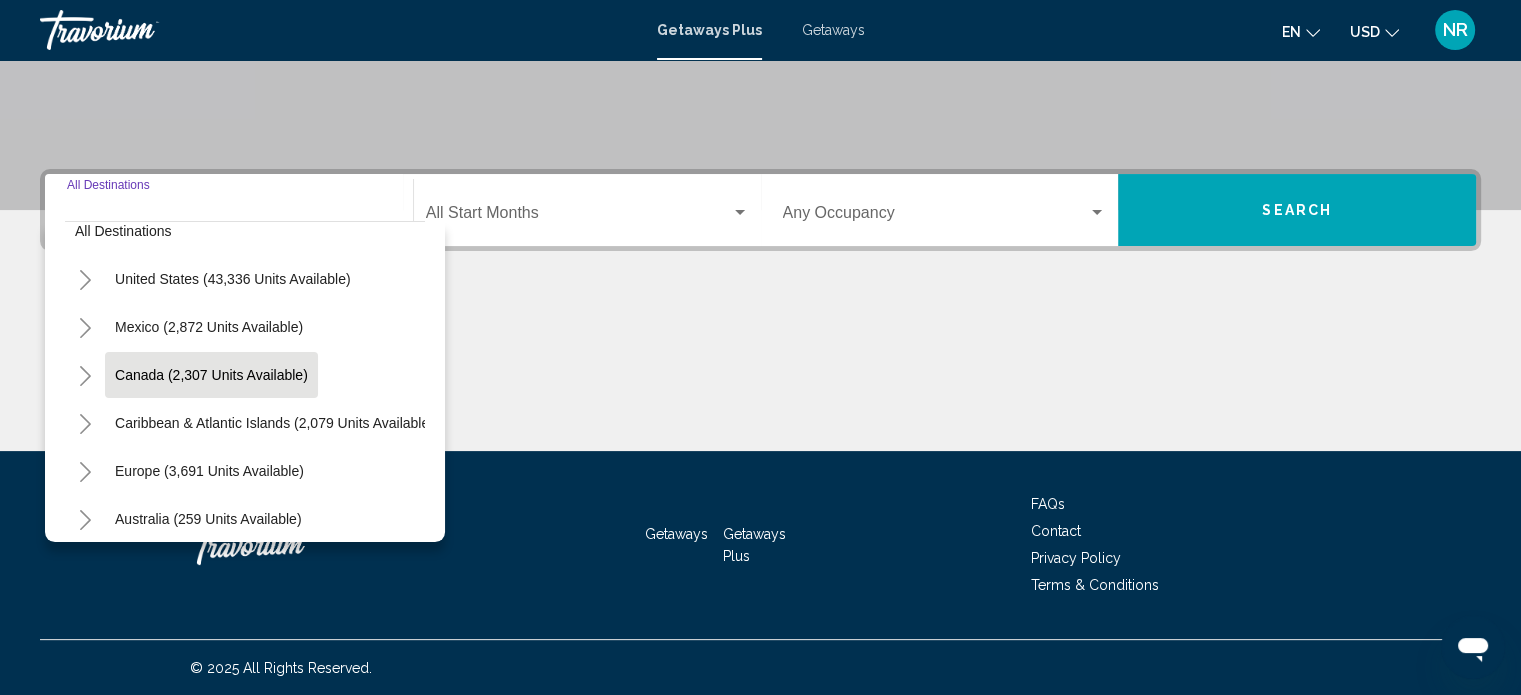 scroll, scrollTop: 100, scrollLeft: 0, axis: vertical 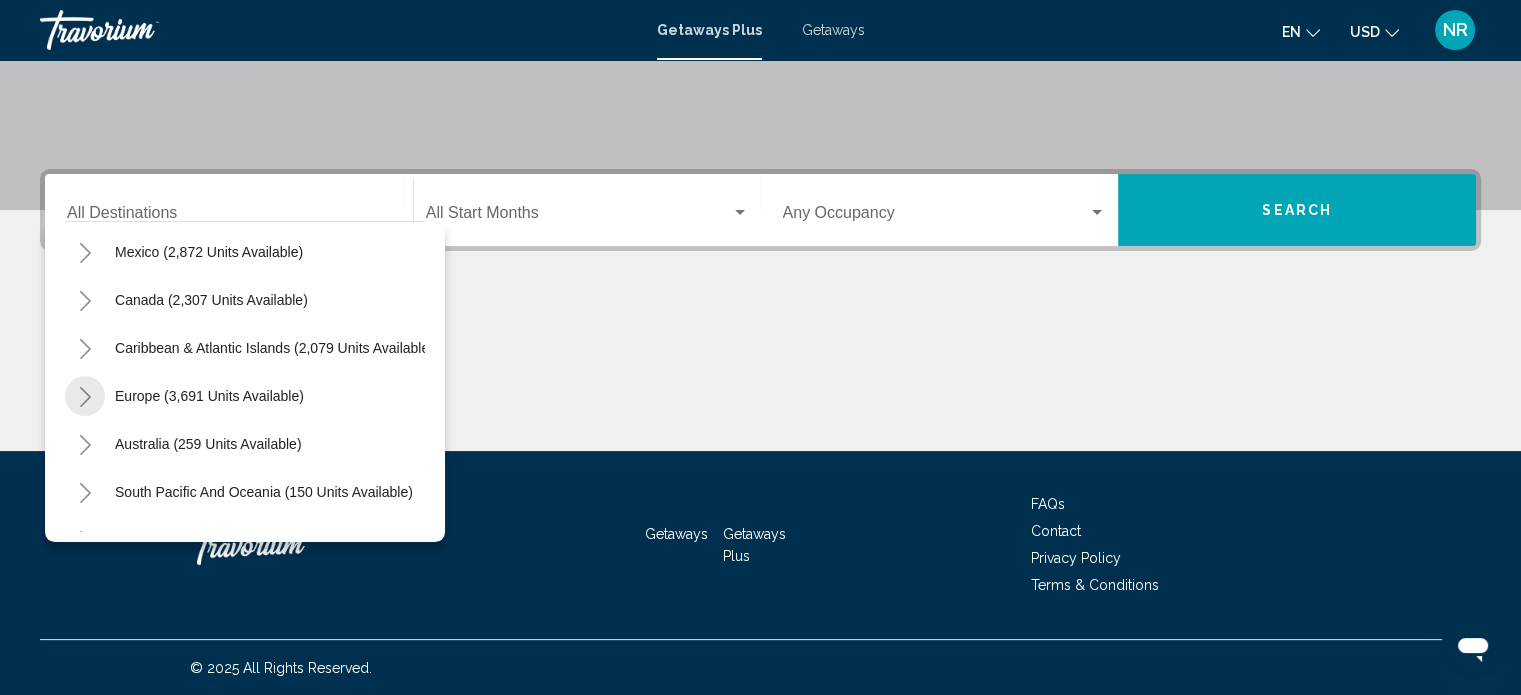 click 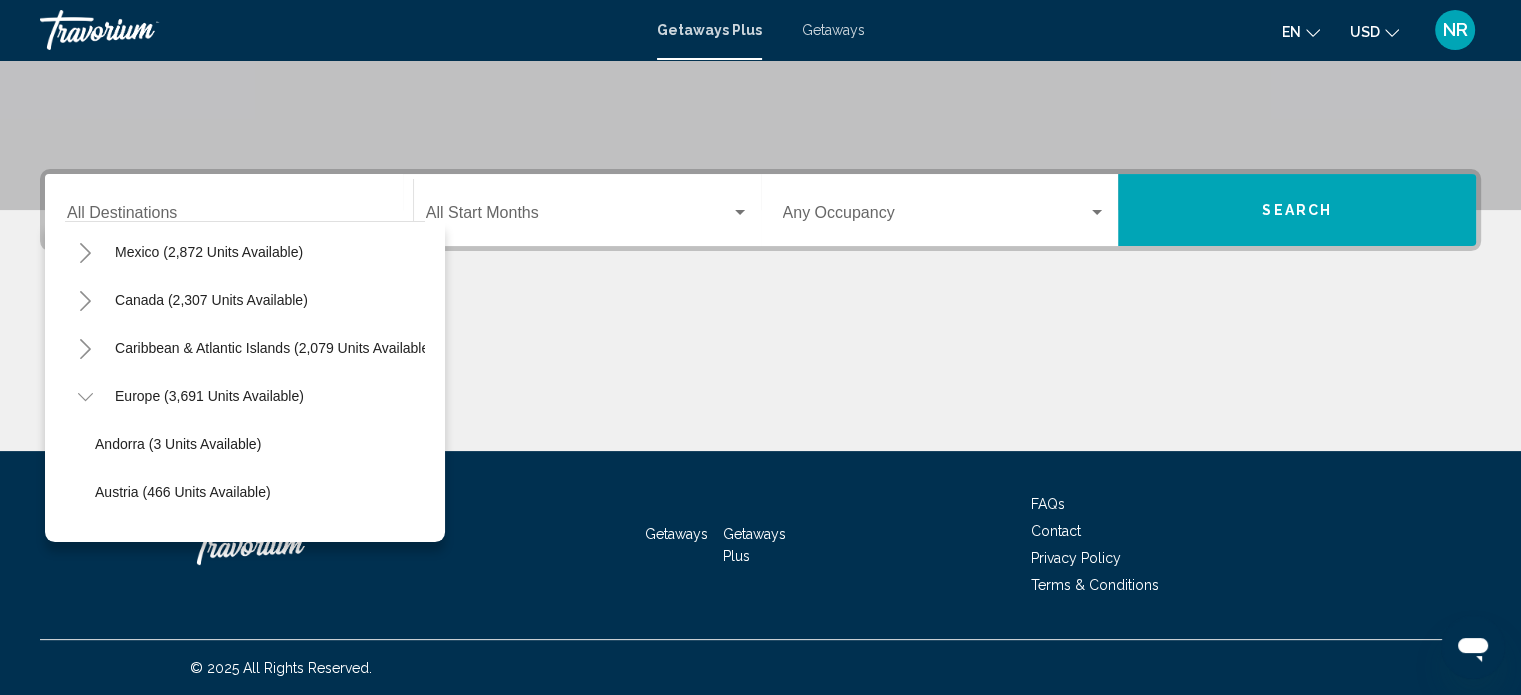 click on "Getaways" at bounding box center [833, 30] 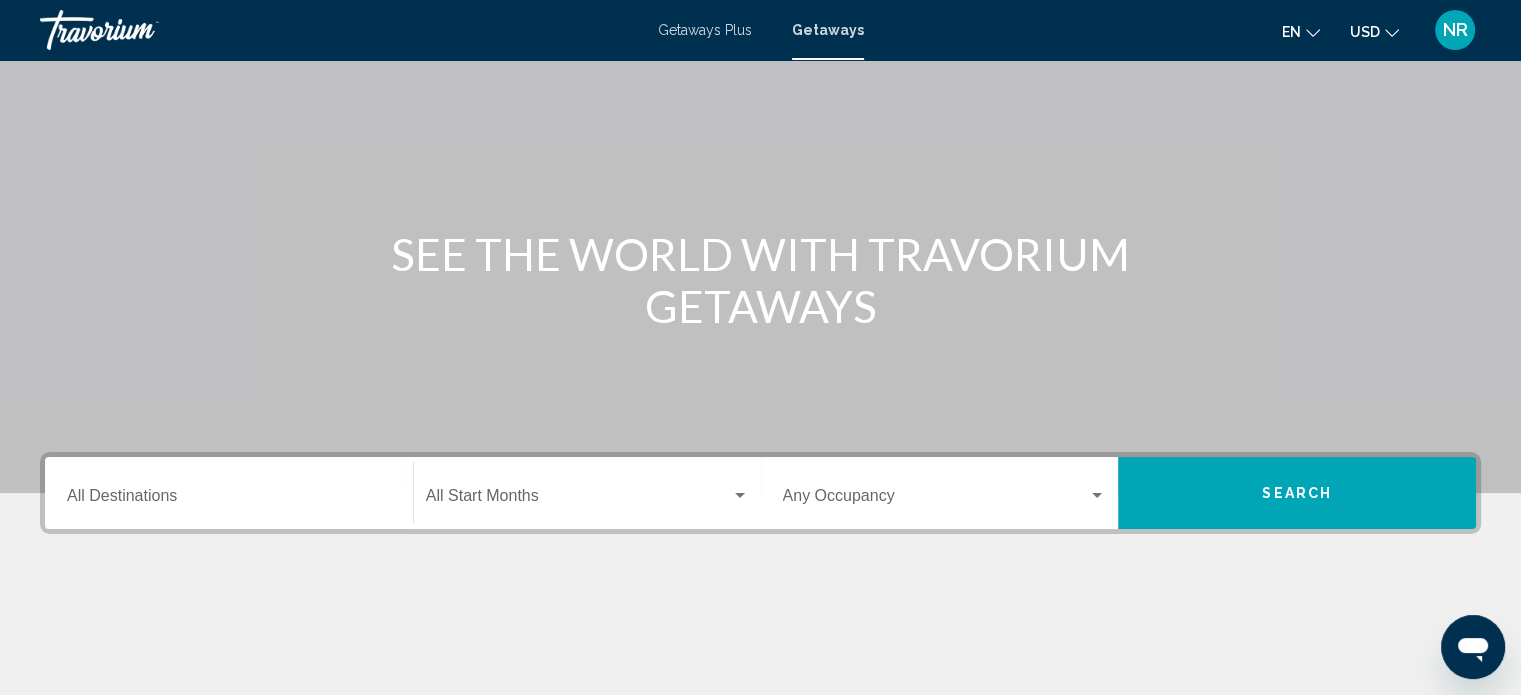 scroll, scrollTop: 390, scrollLeft: 0, axis: vertical 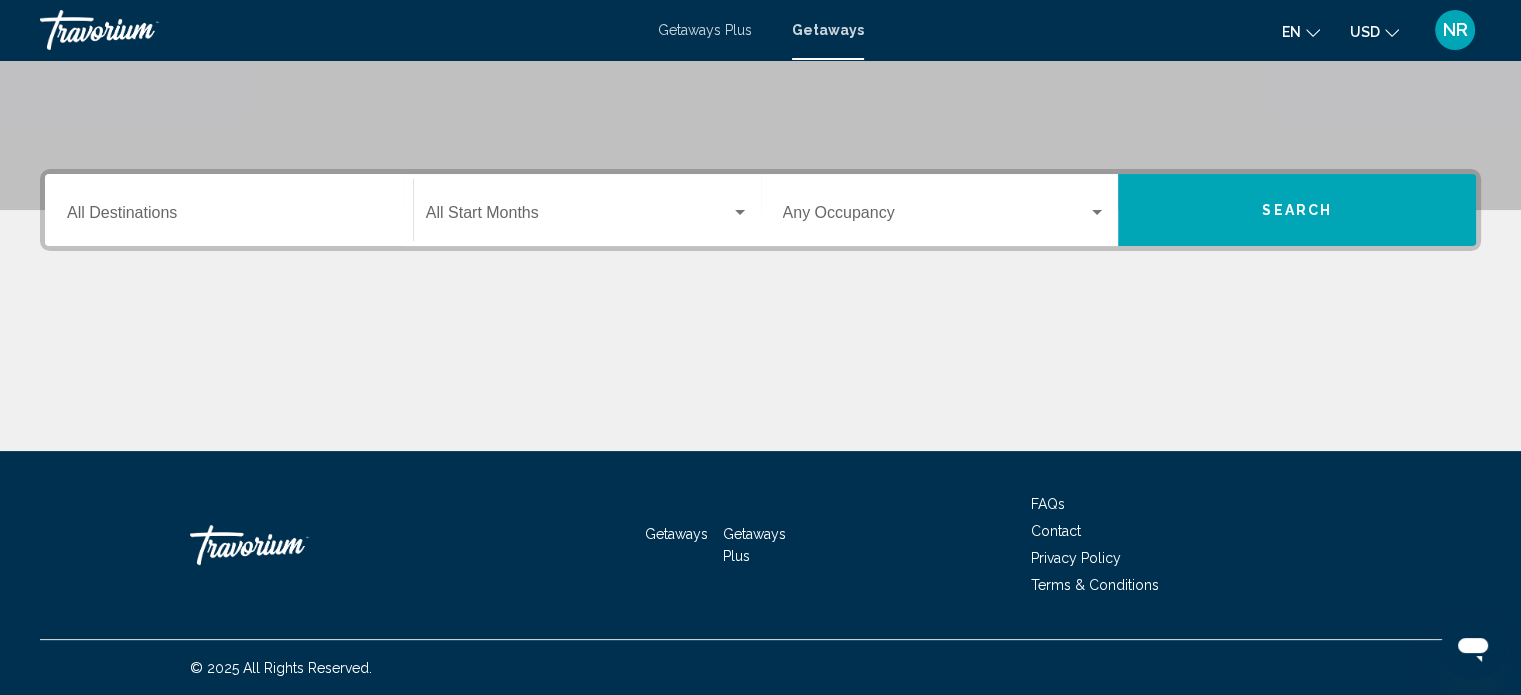 click on "Destination All Destinations" at bounding box center (229, 217) 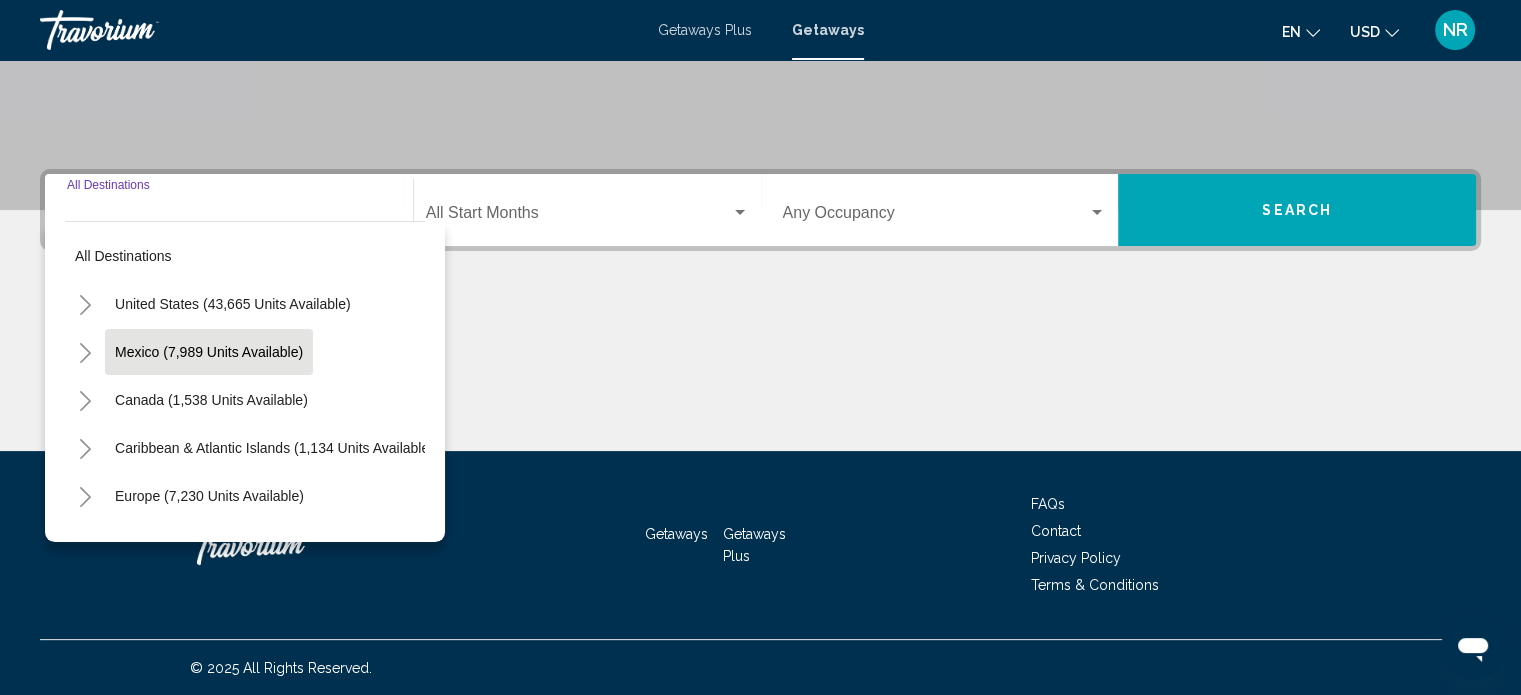 scroll, scrollTop: 100, scrollLeft: 0, axis: vertical 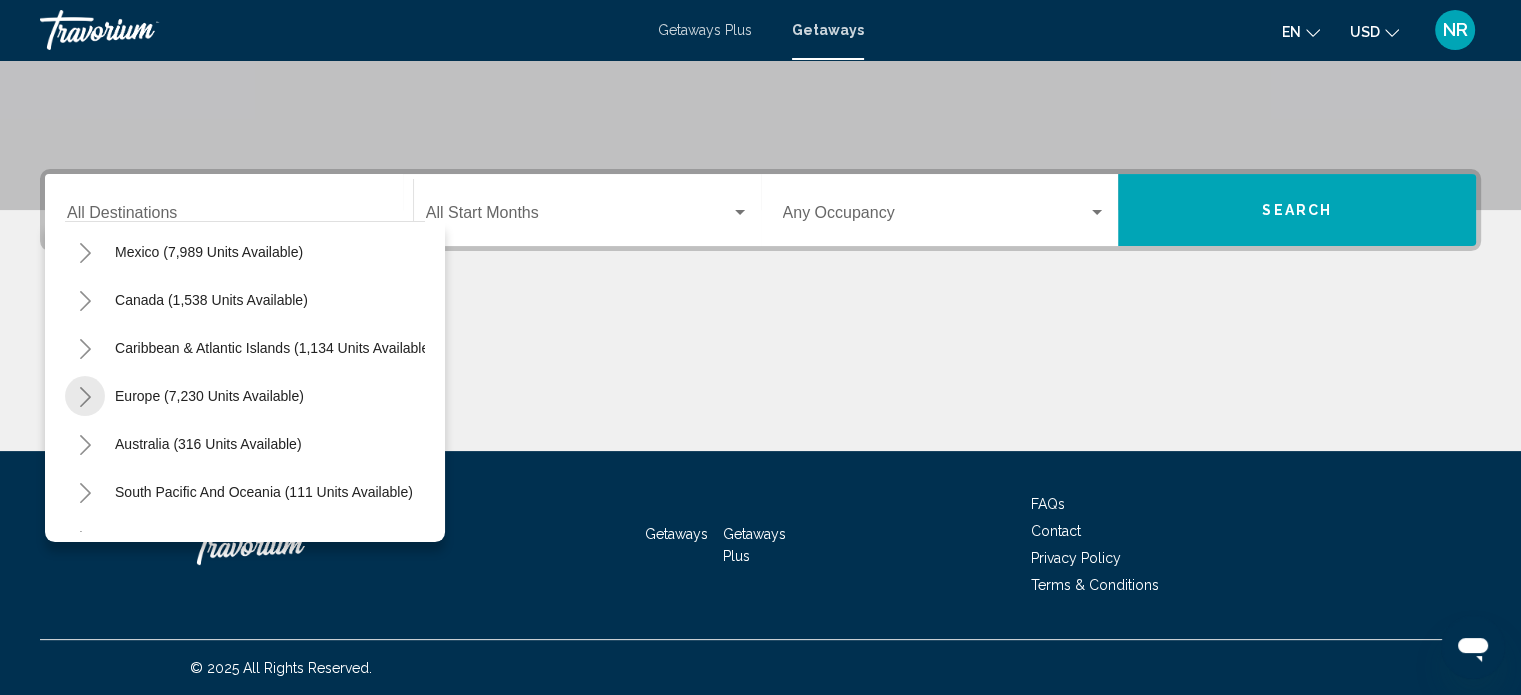 click 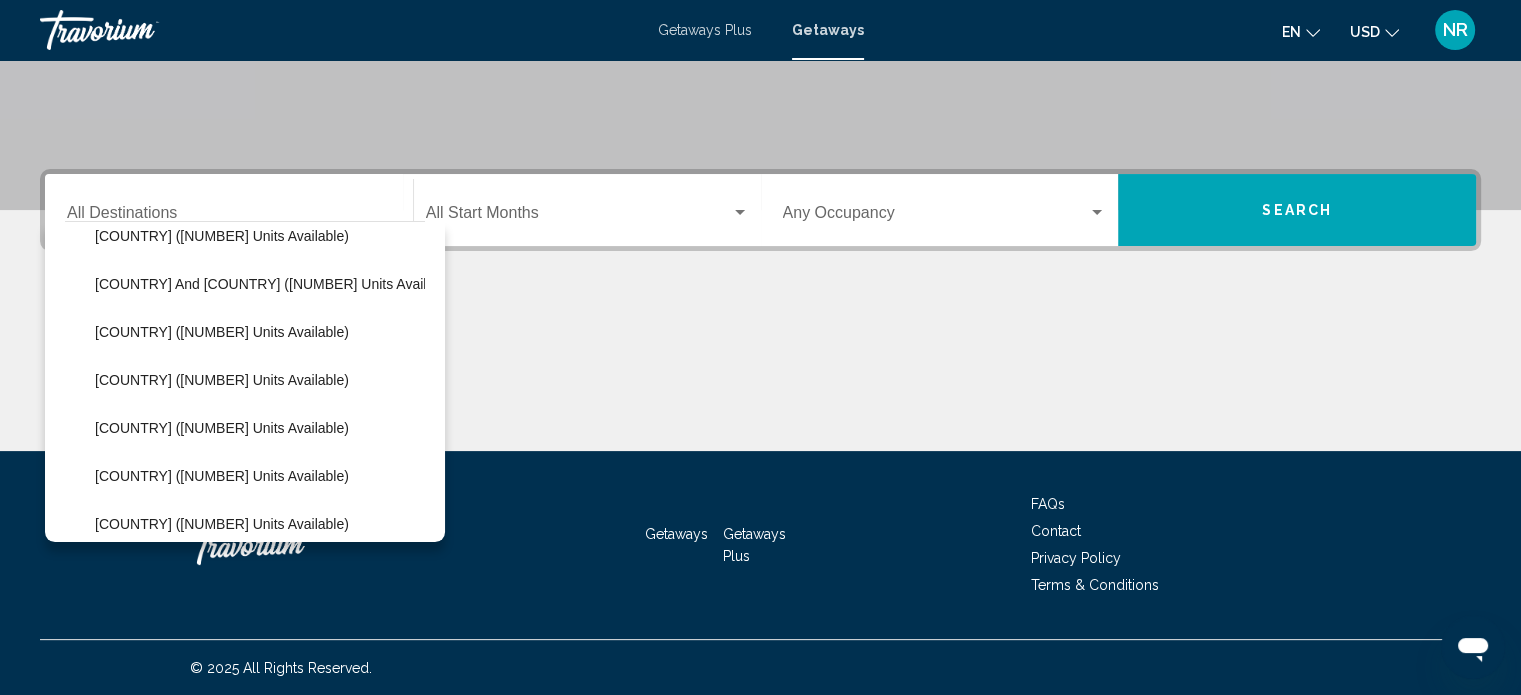 scroll, scrollTop: 600, scrollLeft: 0, axis: vertical 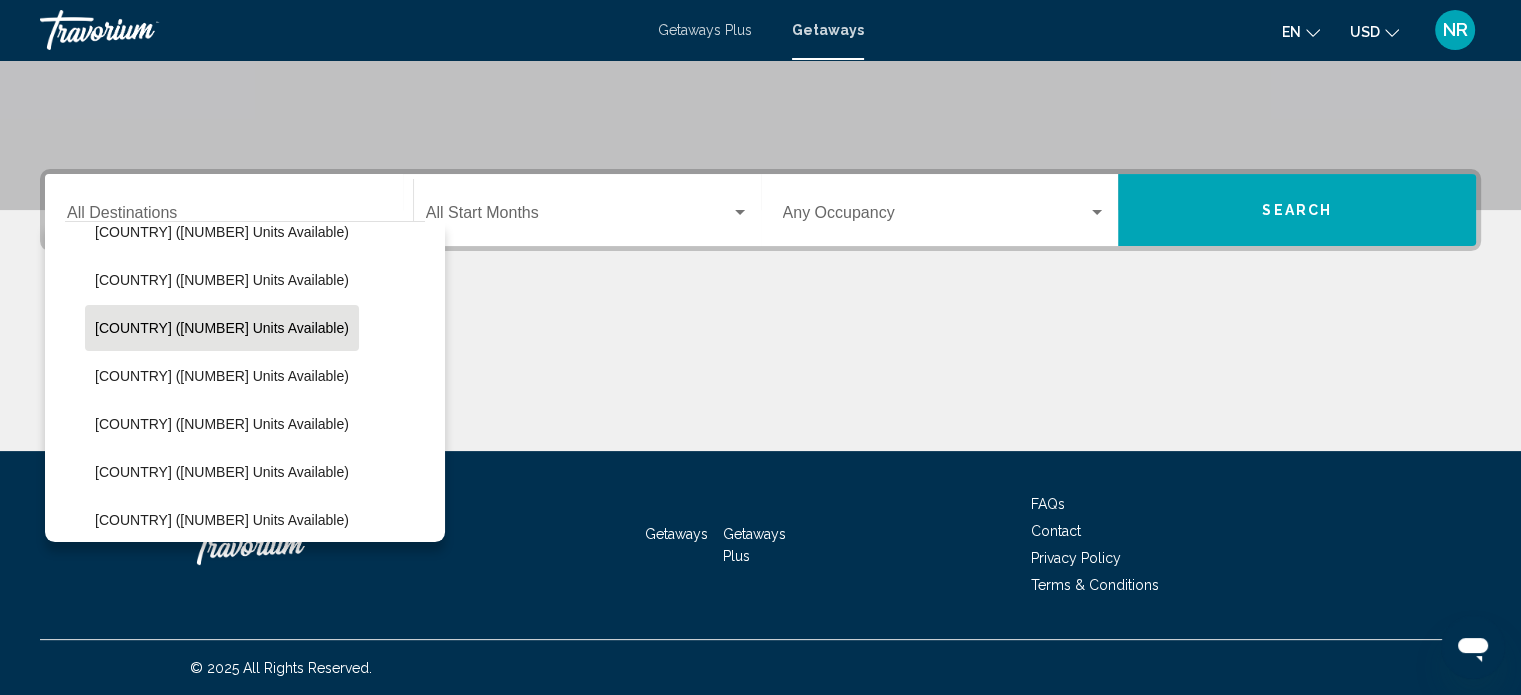 click on "Italy (1,039 units available)" 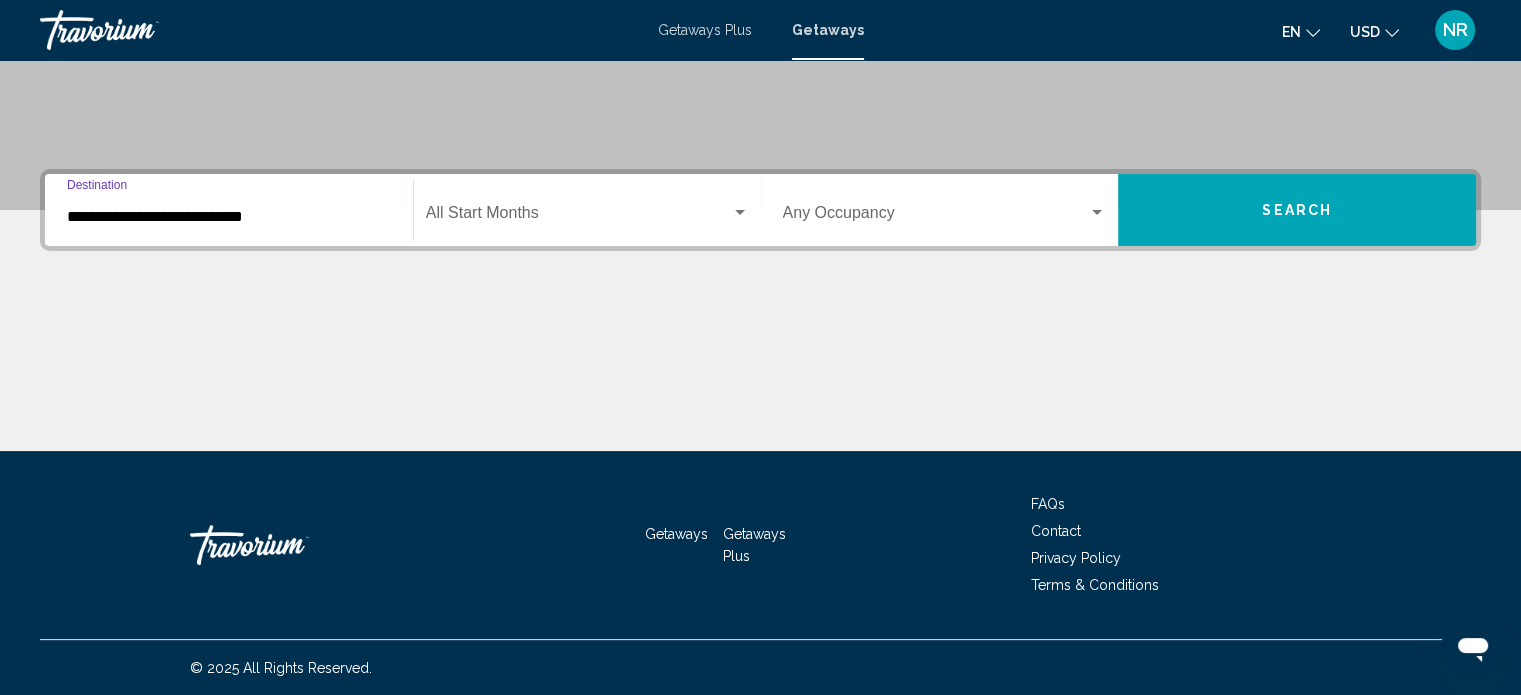 click at bounding box center [578, 217] 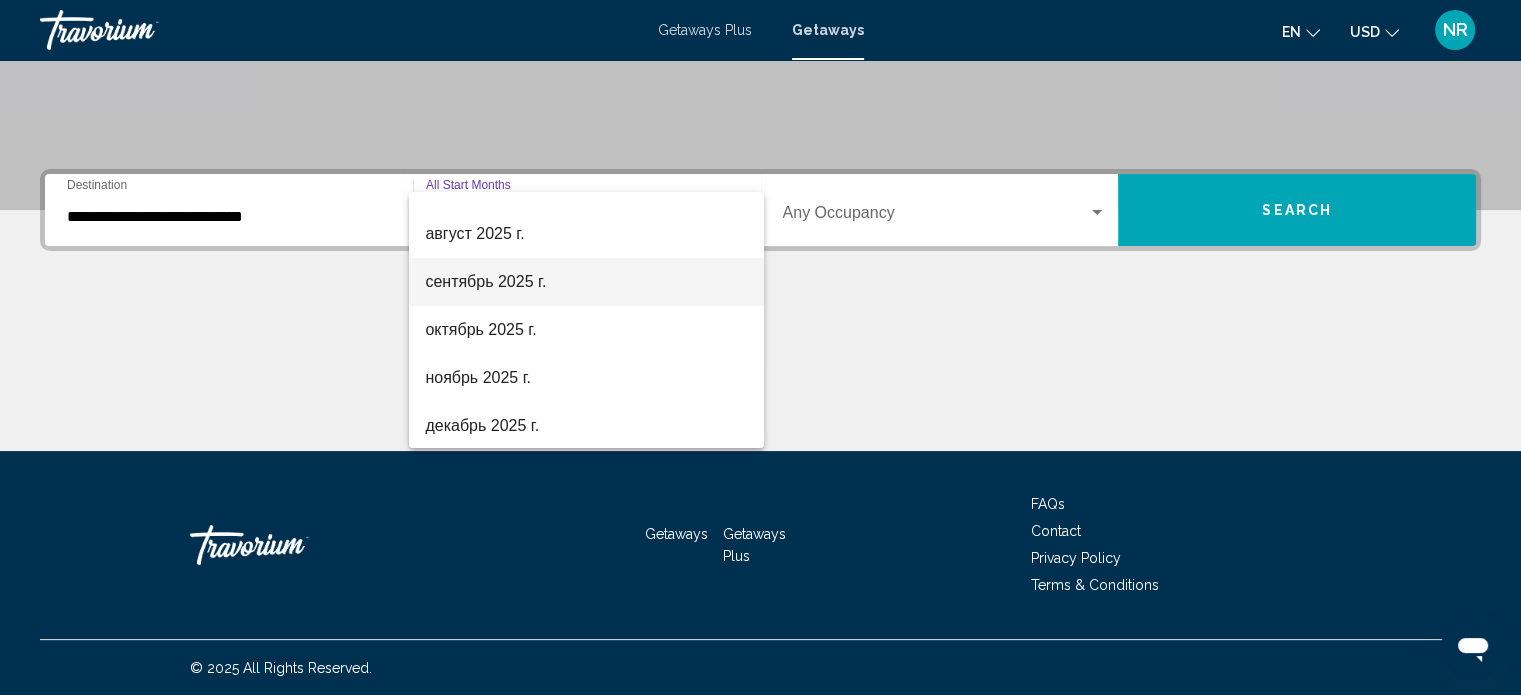 scroll, scrollTop: 200, scrollLeft: 0, axis: vertical 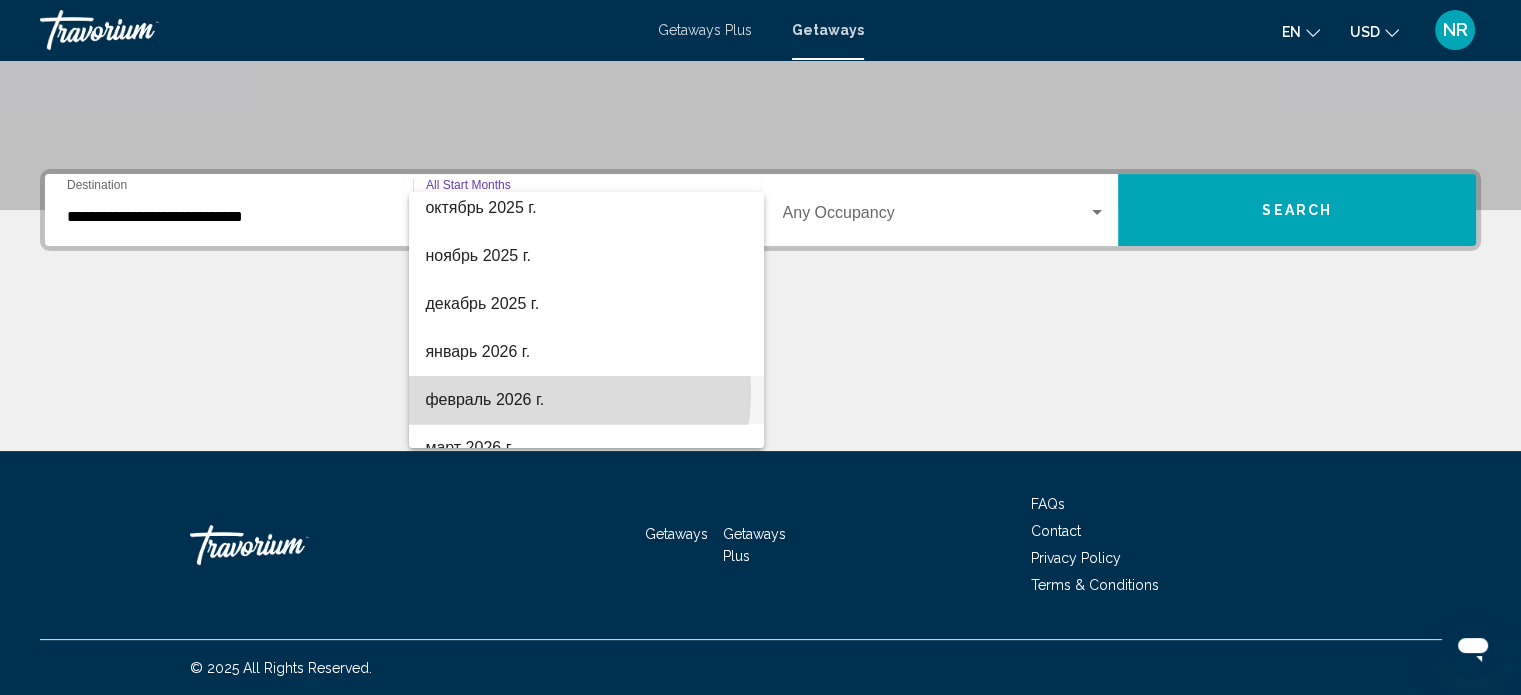 click on "февраль 2026 г." at bounding box center (586, 400) 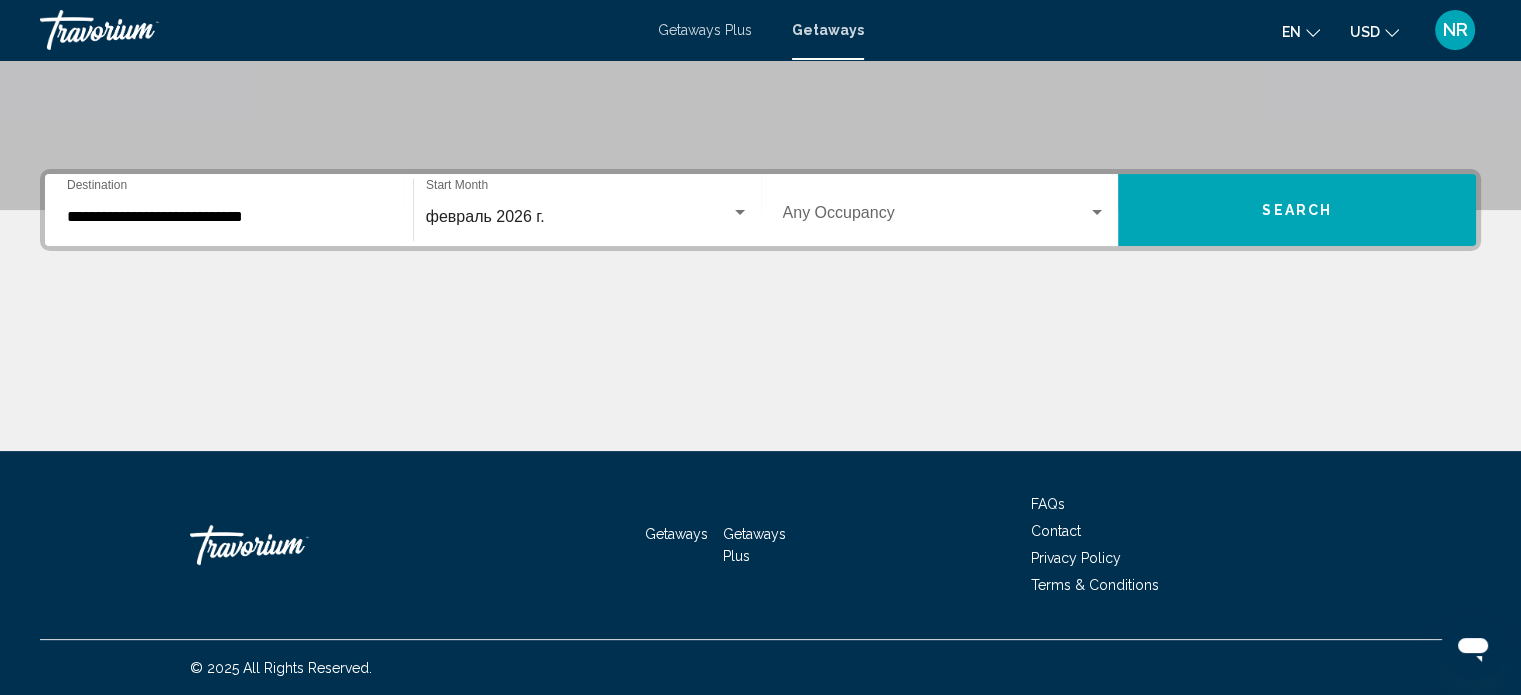 click on "Occupancy Any Occupancy" at bounding box center (945, 210) 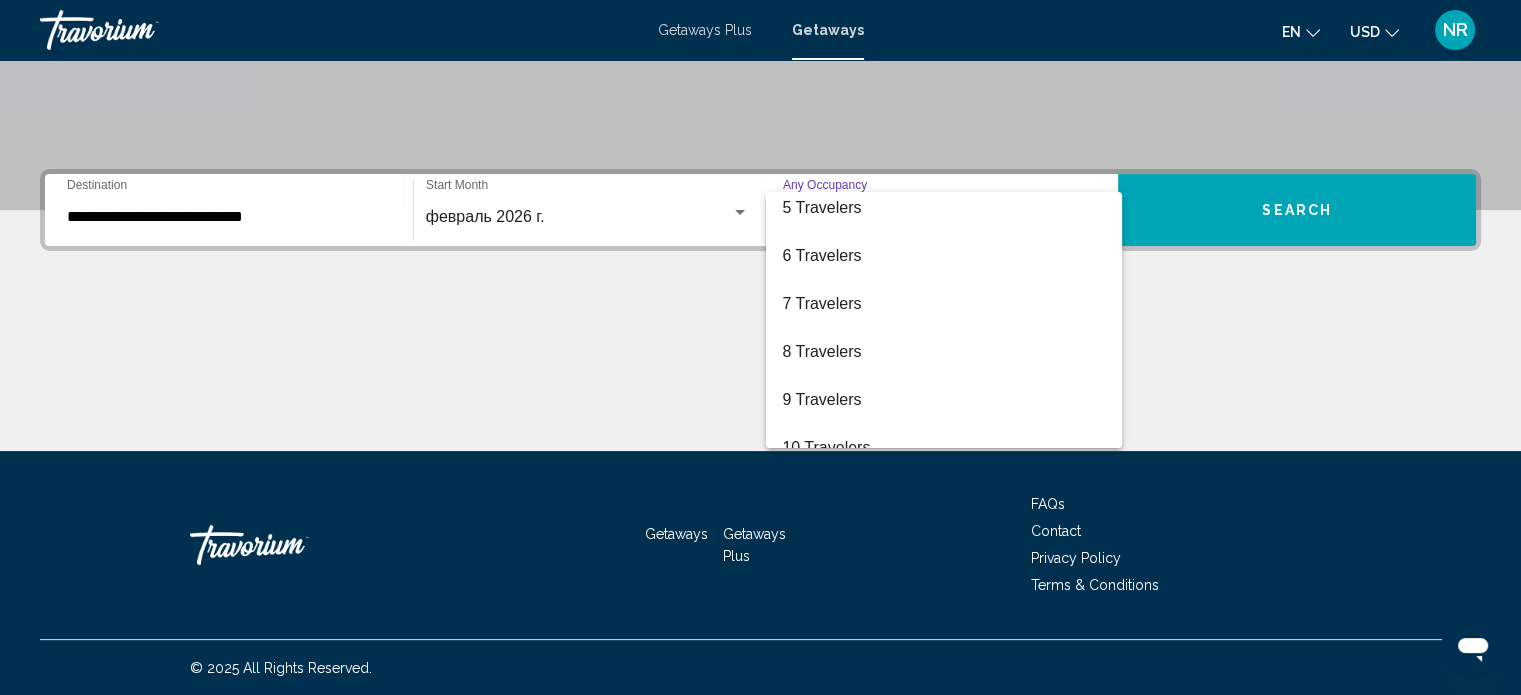 scroll, scrollTop: 224, scrollLeft: 0, axis: vertical 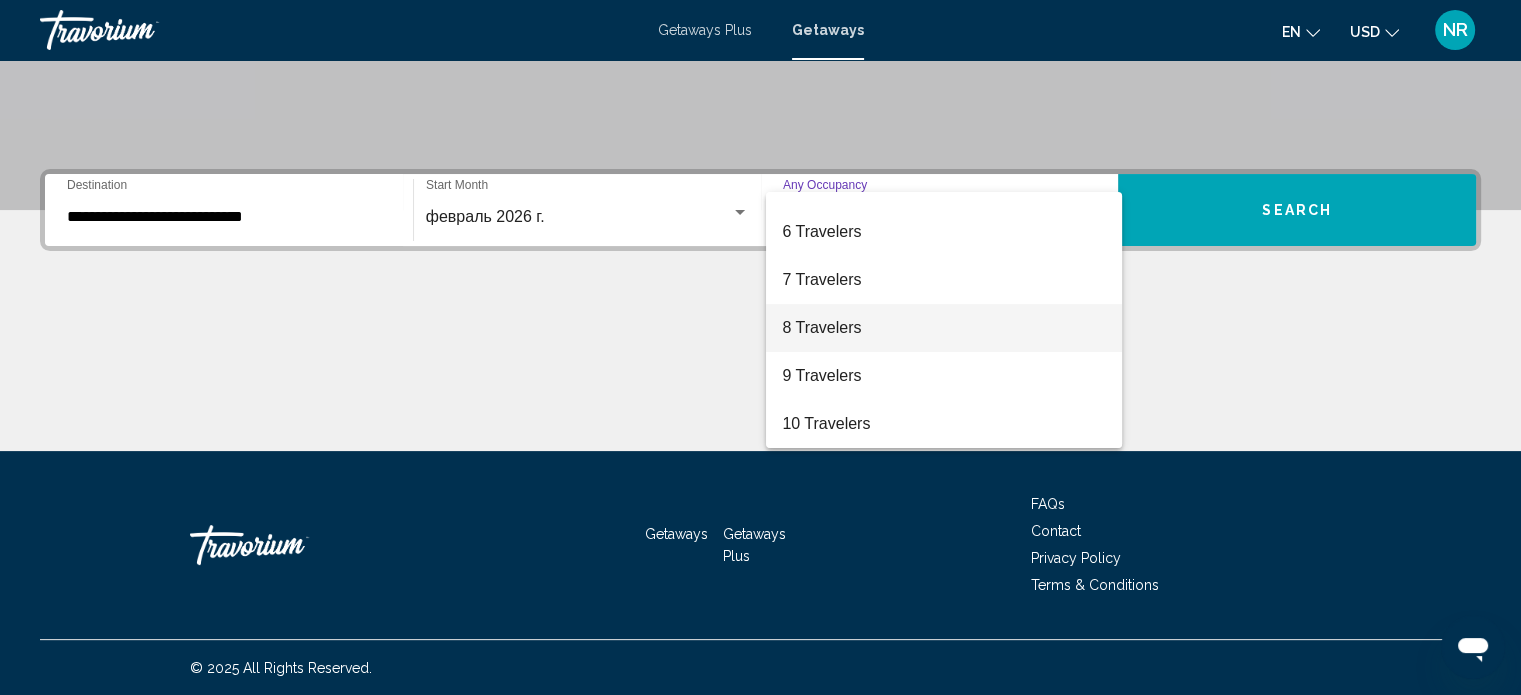 click on "8 Travelers" at bounding box center [944, 328] 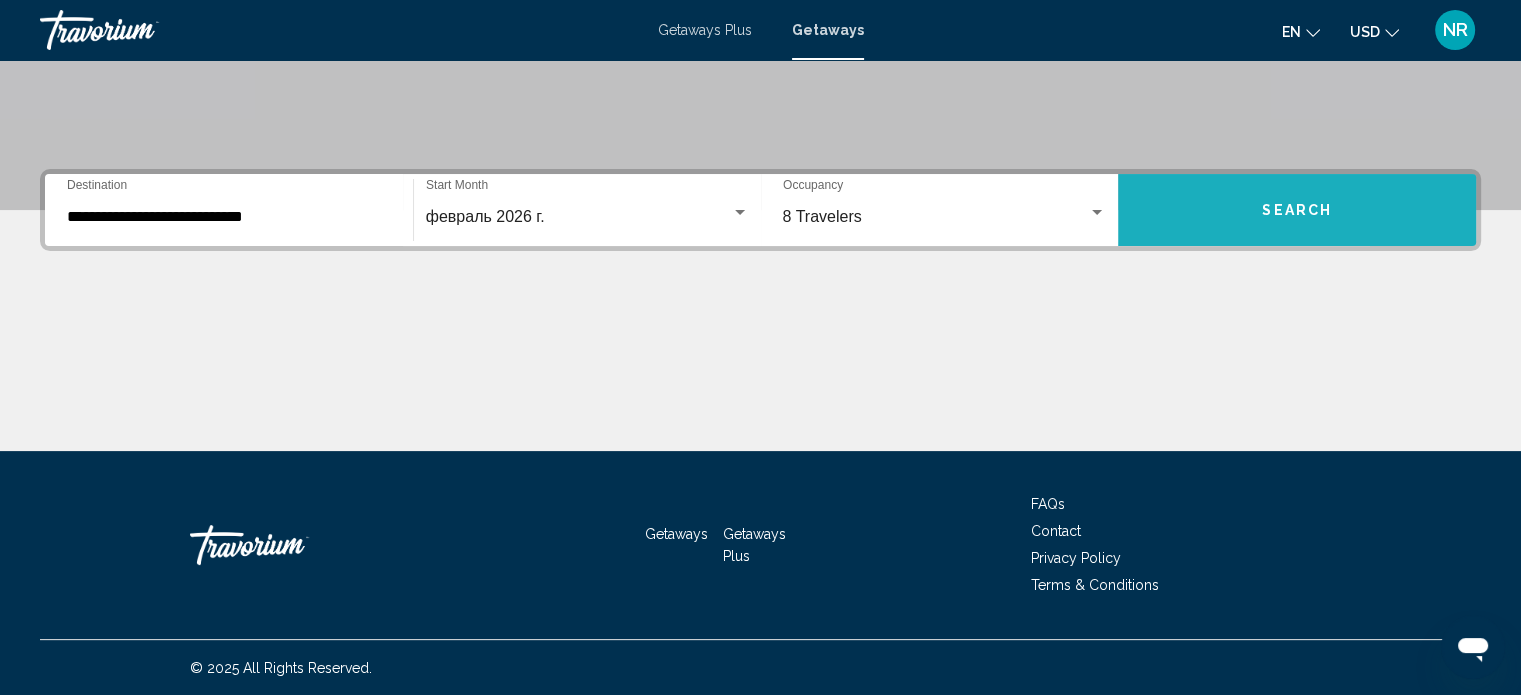 click on "Search" at bounding box center (1297, 210) 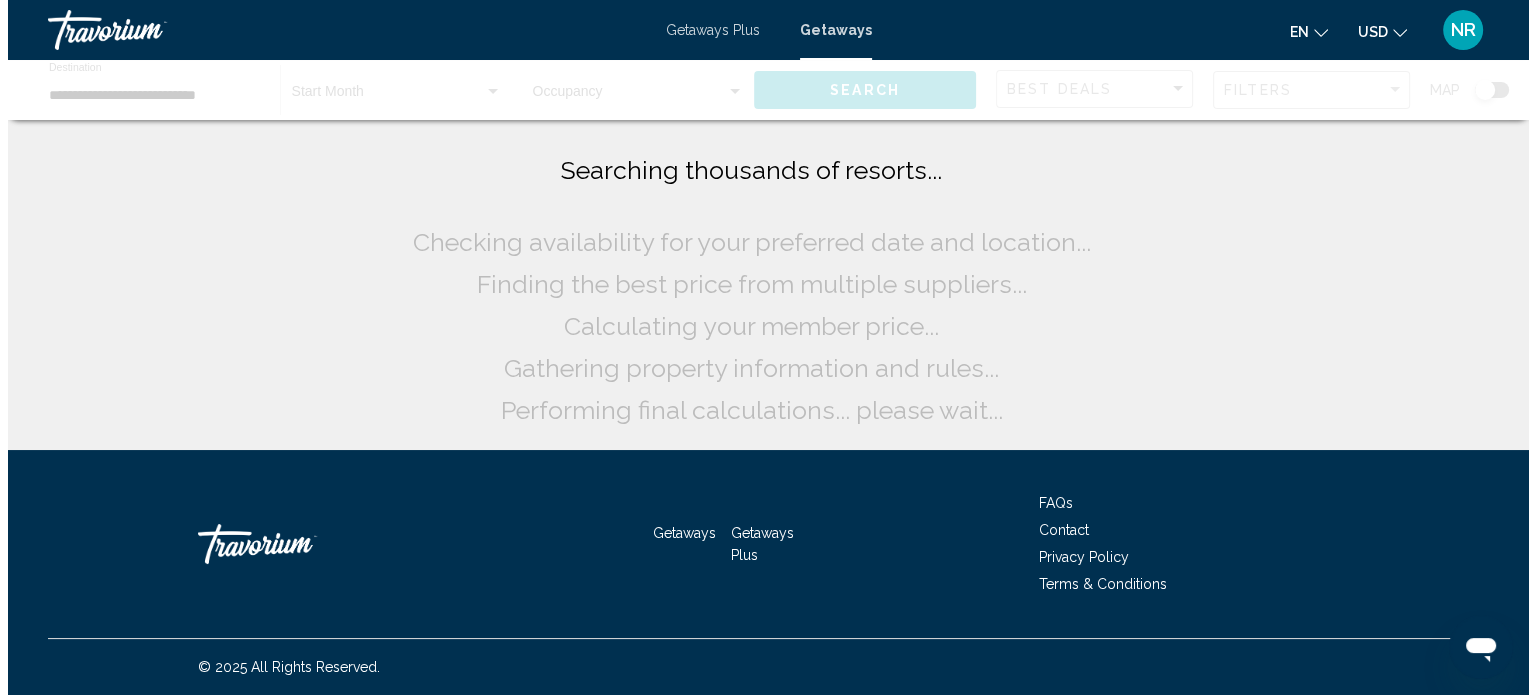 scroll, scrollTop: 0, scrollLeft: 0, axis: both 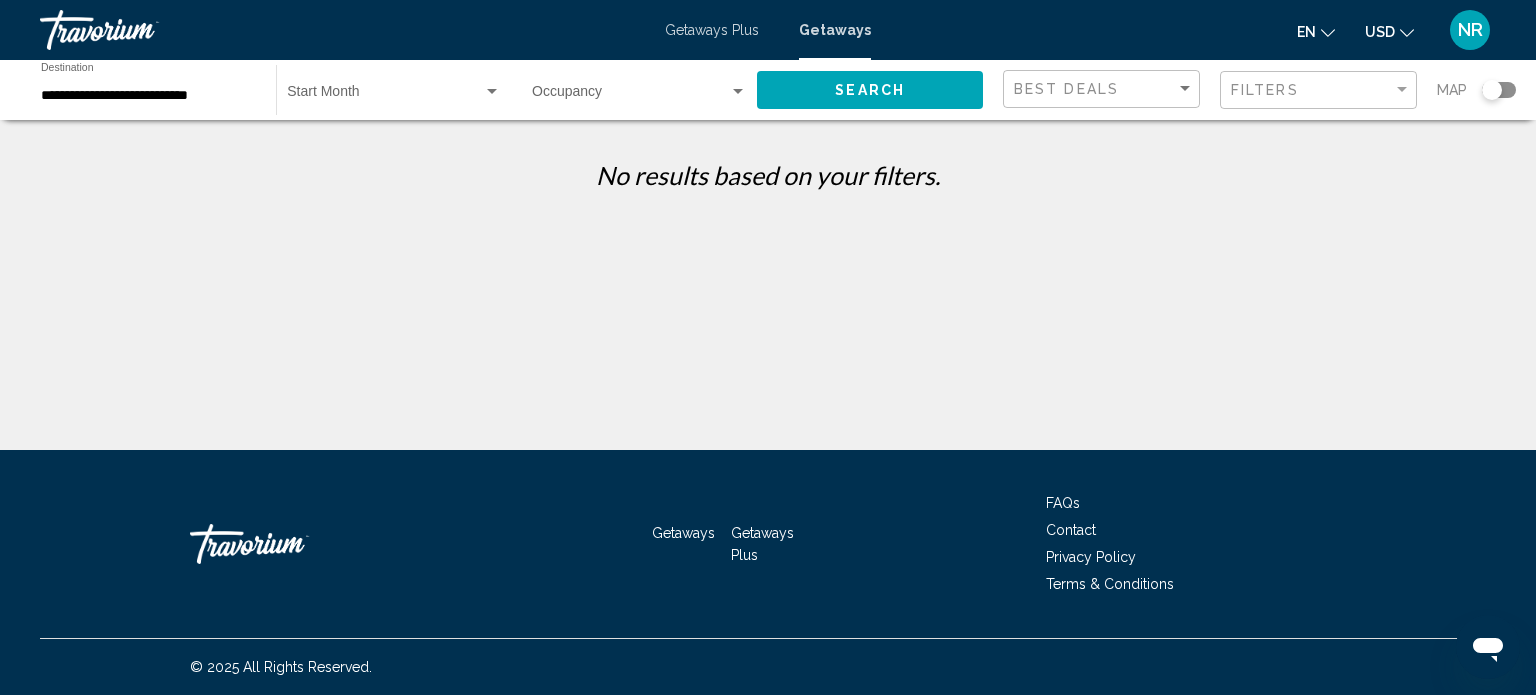 click at bounding box center [385, 96] 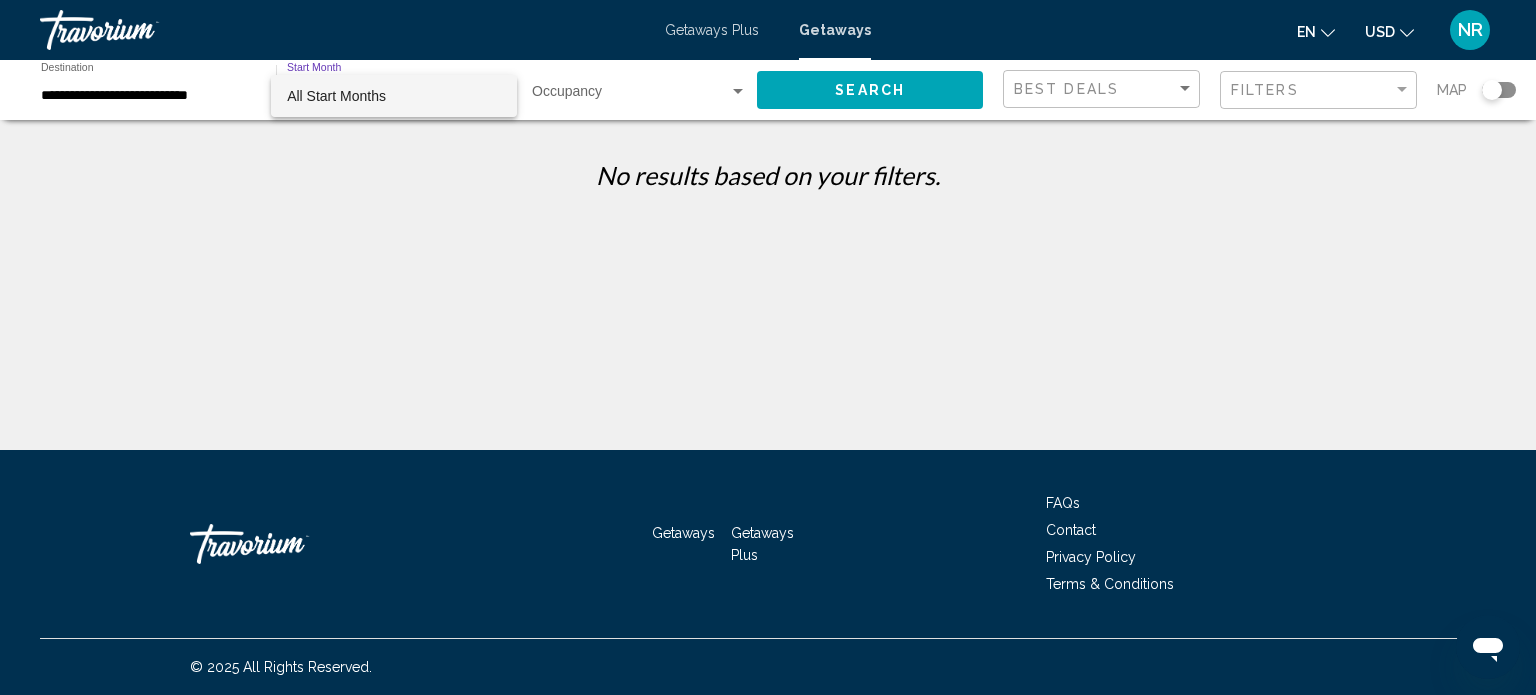 click on "All Start Months" at bounding box center [394, 96] 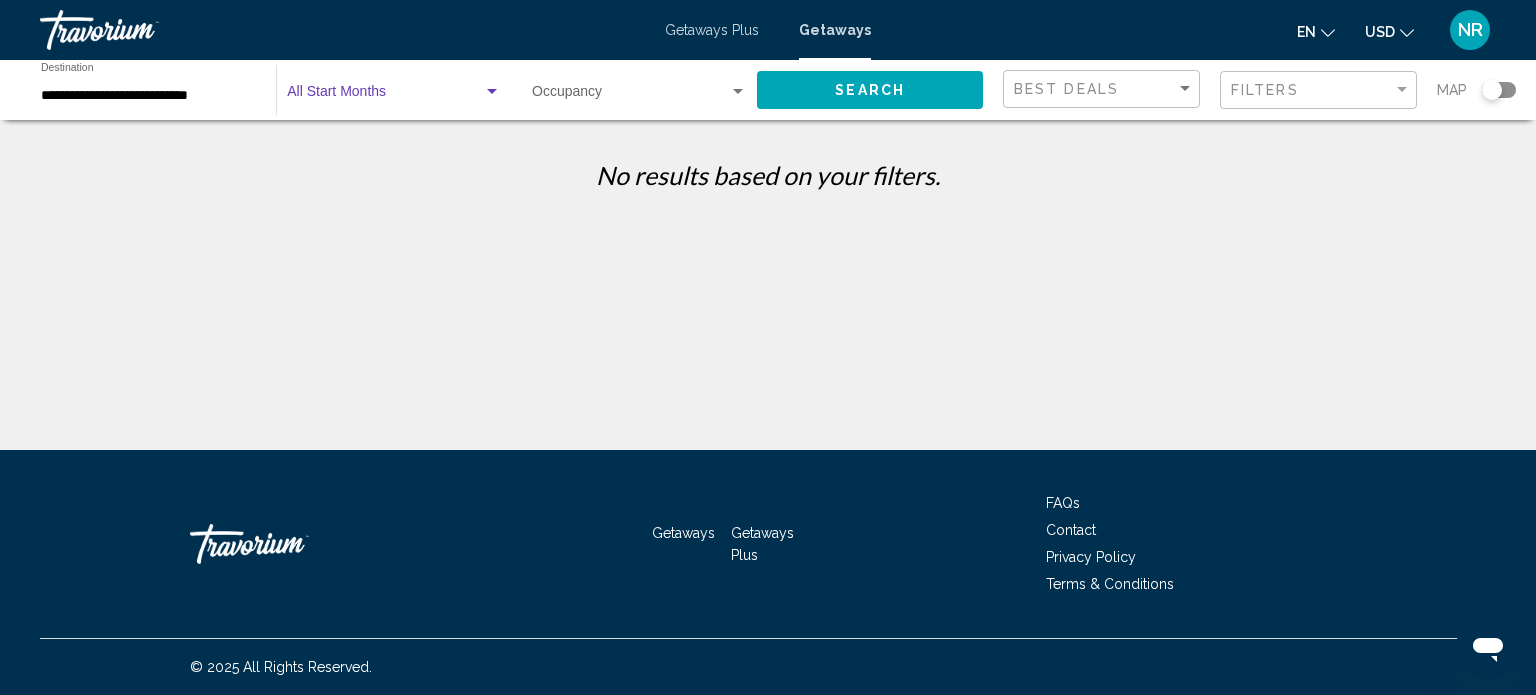 click on "Occupancy Any Occupancy" 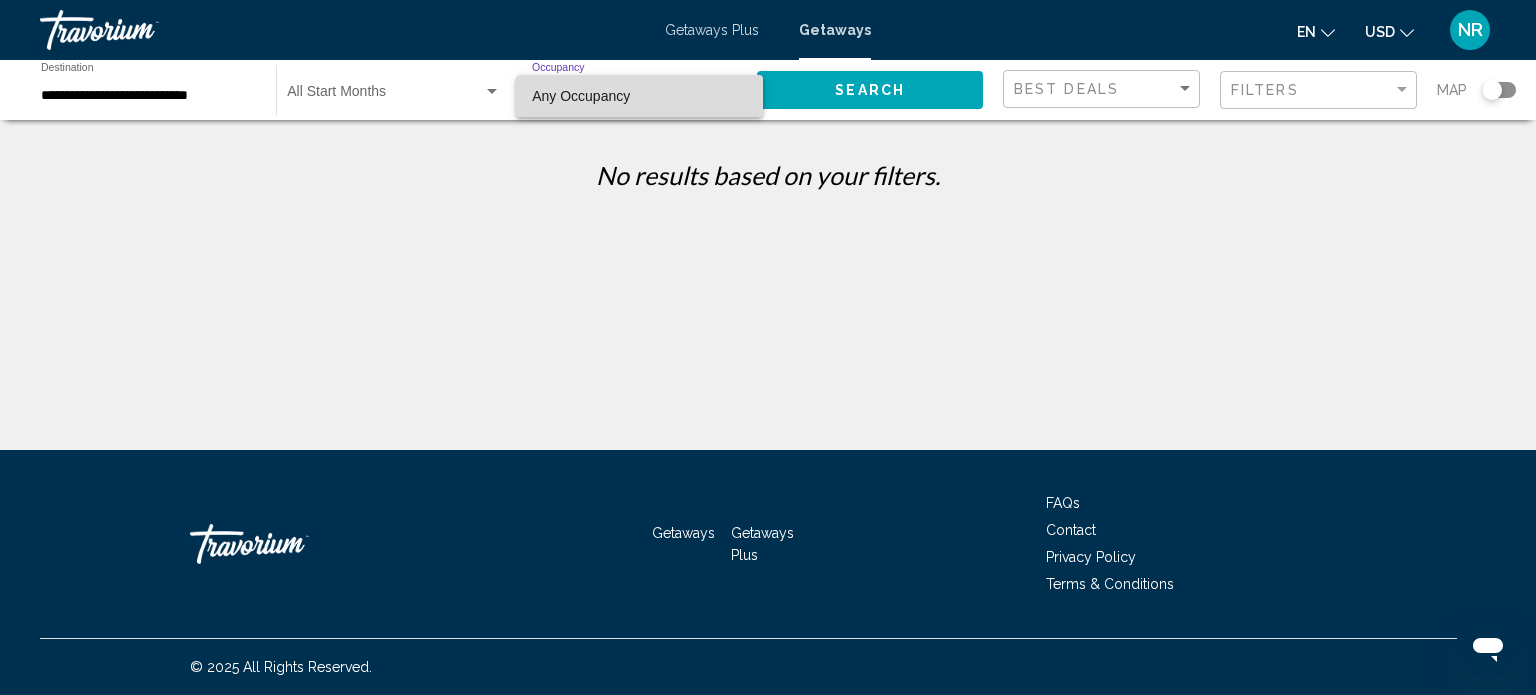 click on "Any Occupancy" at bounding box center [639, 96] 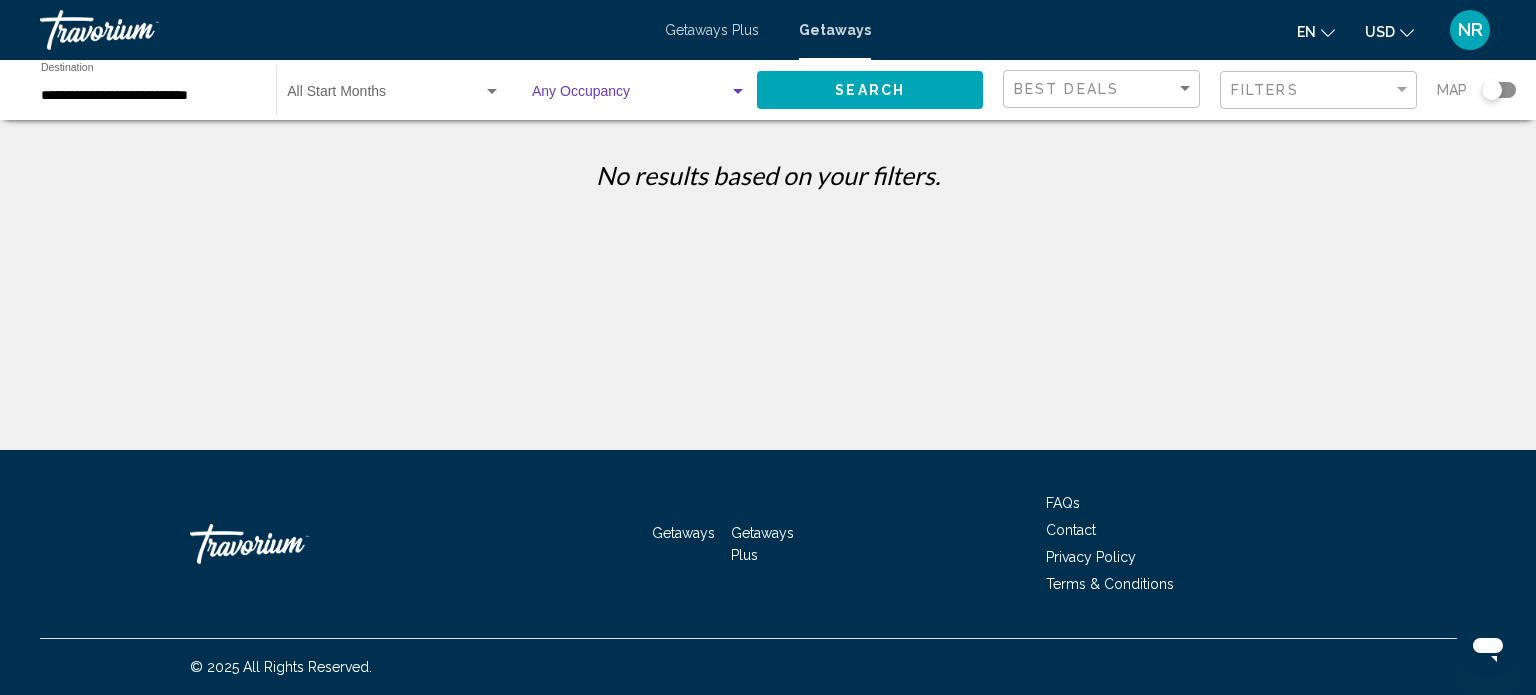 click on "**********" 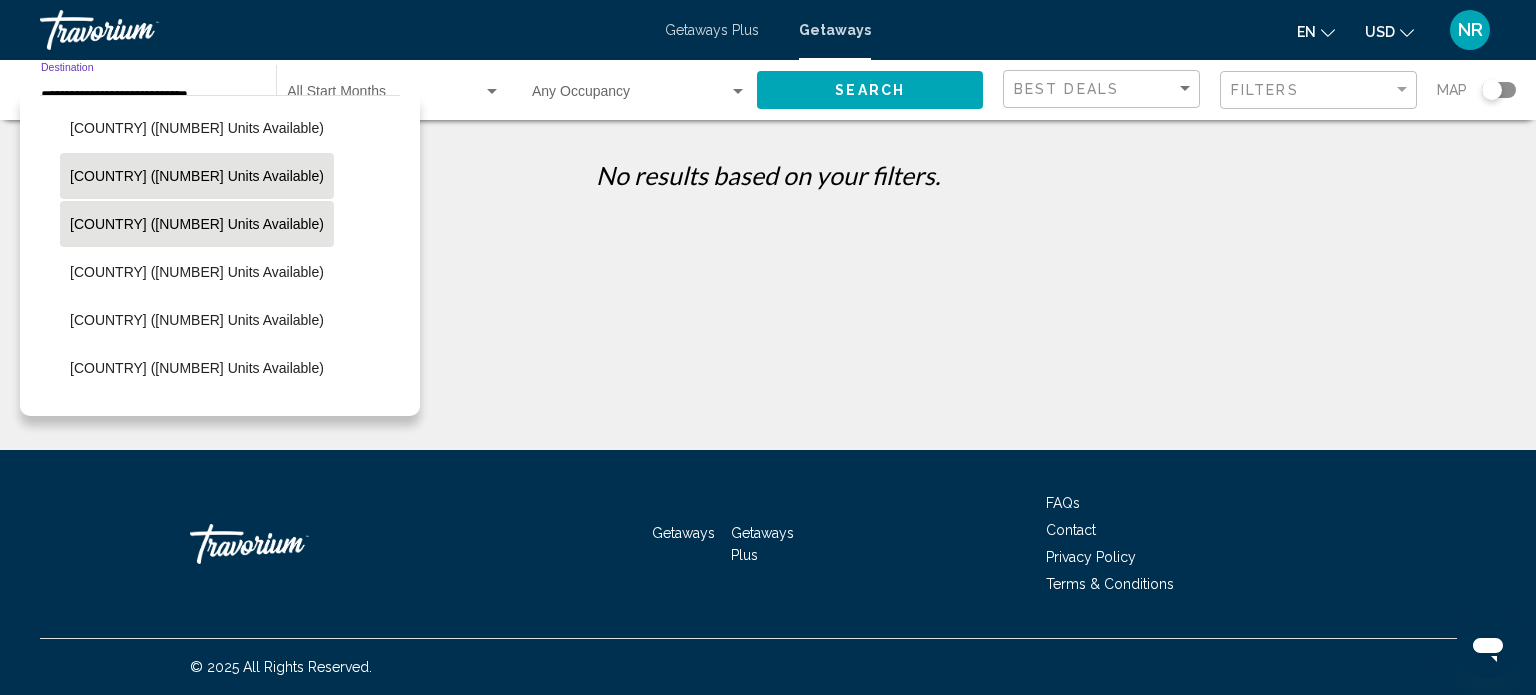 scroll, scrollTop: 658, scrollLeft: 0, axis: vertical 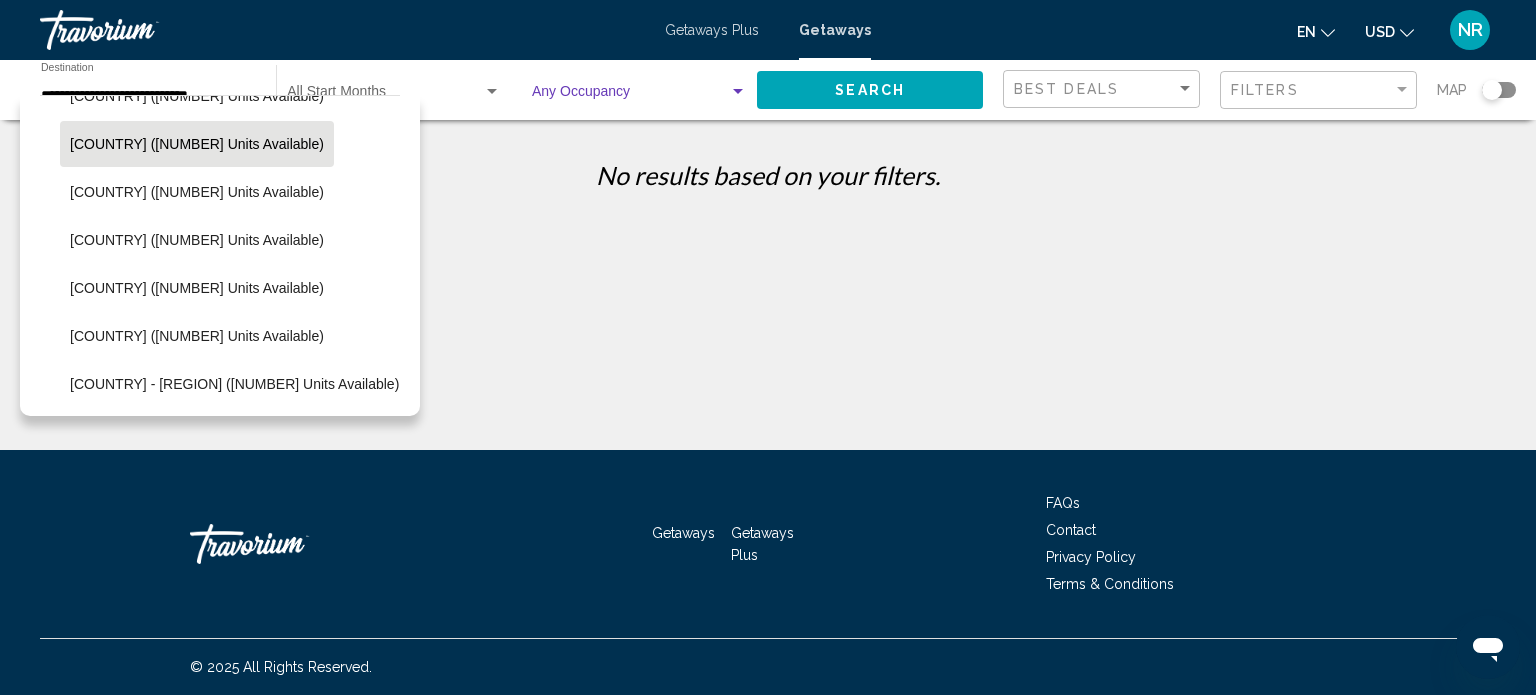 click at bounding box center [630, 96] 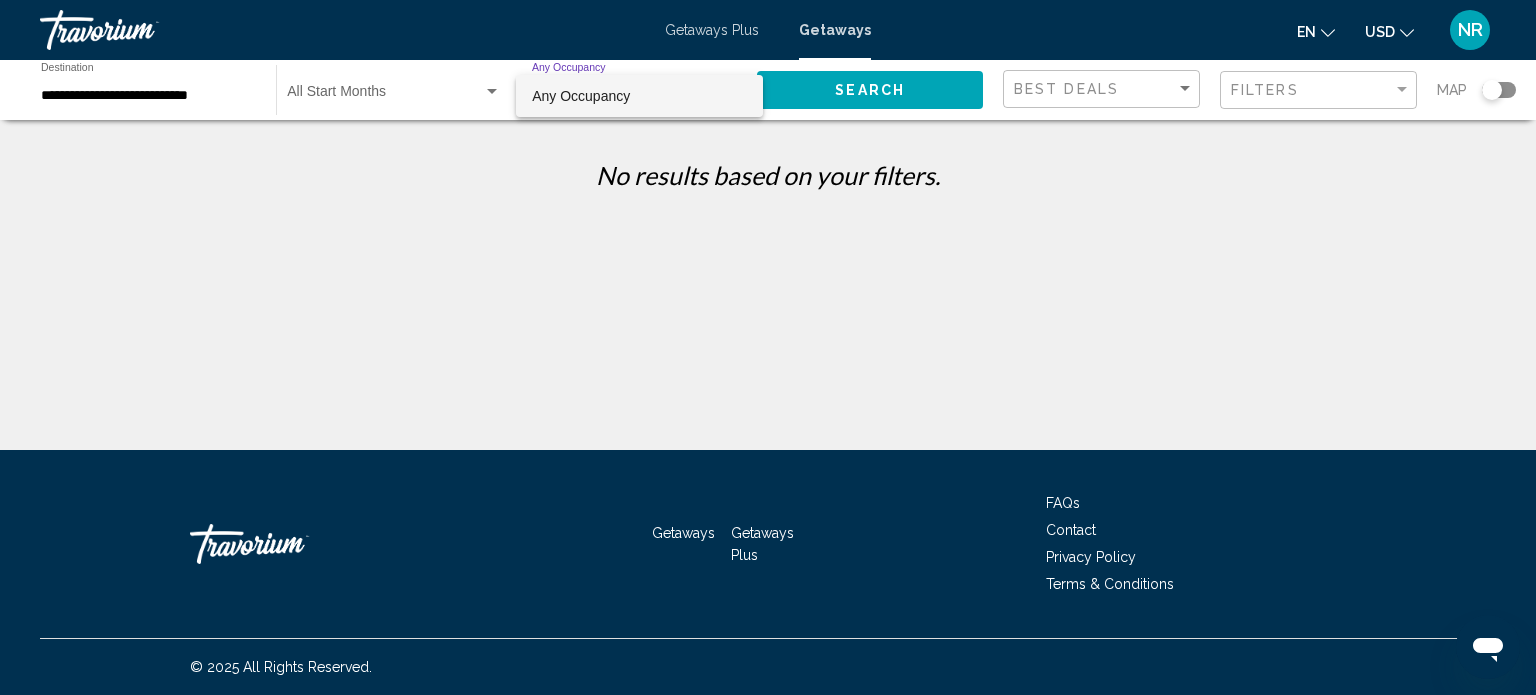 click at bounding box center [768, 347] 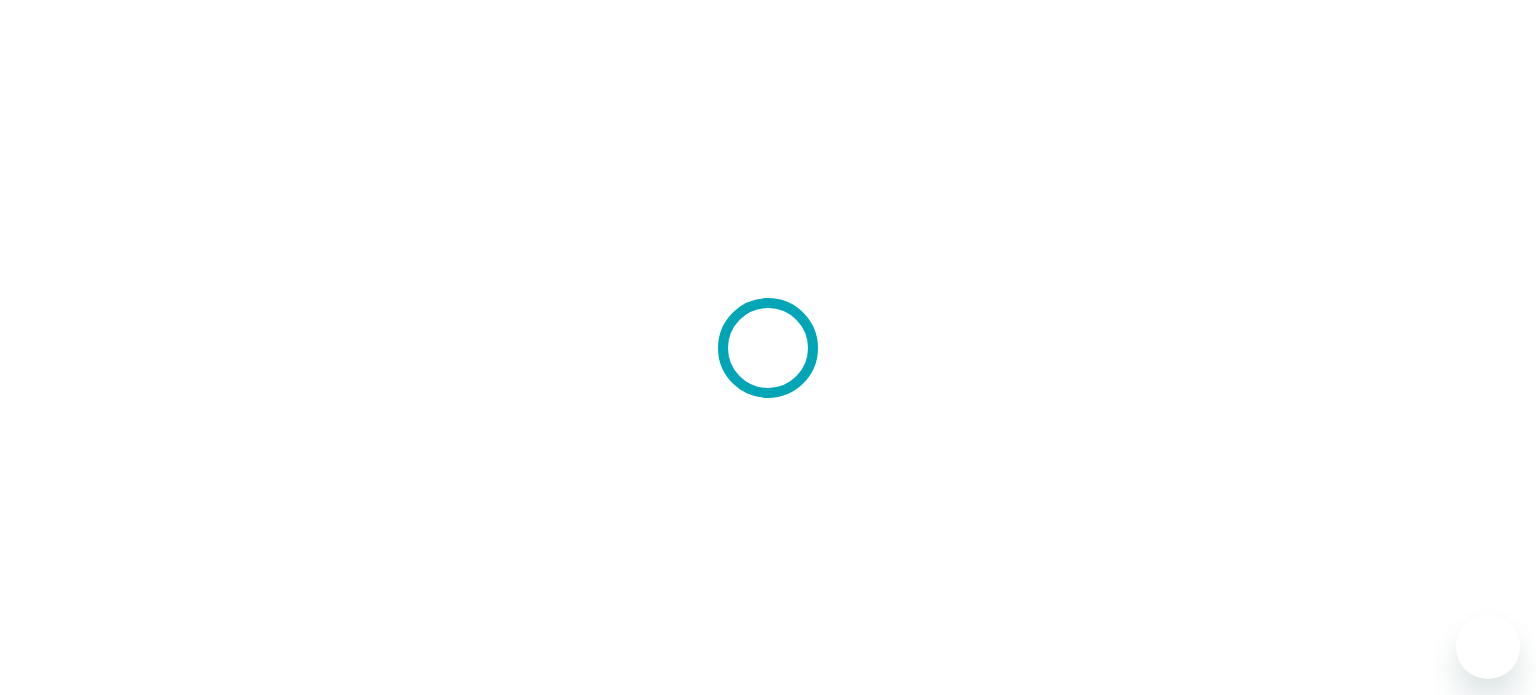 scroll, scrollTop: 0, scrollLeft: 0, axis: both 